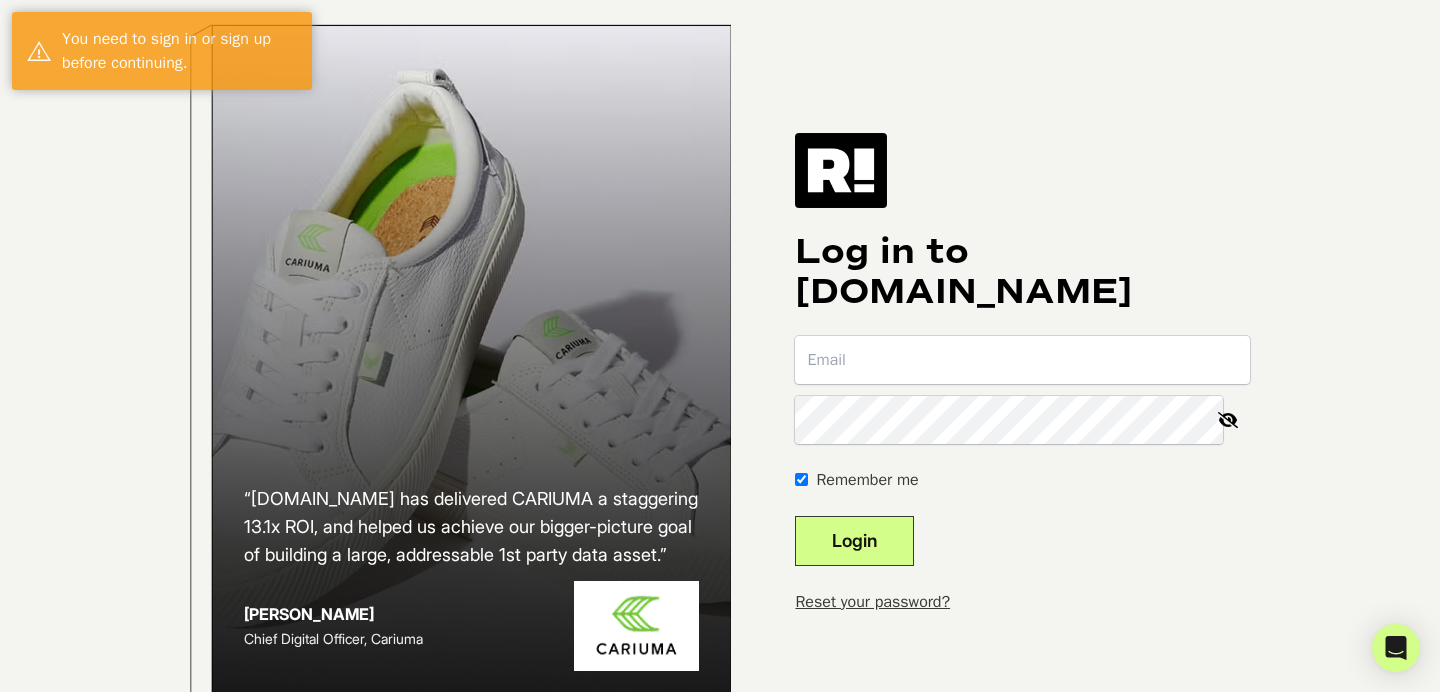scroll, scrollTop: 0, scrollLeft: 0, axis: both 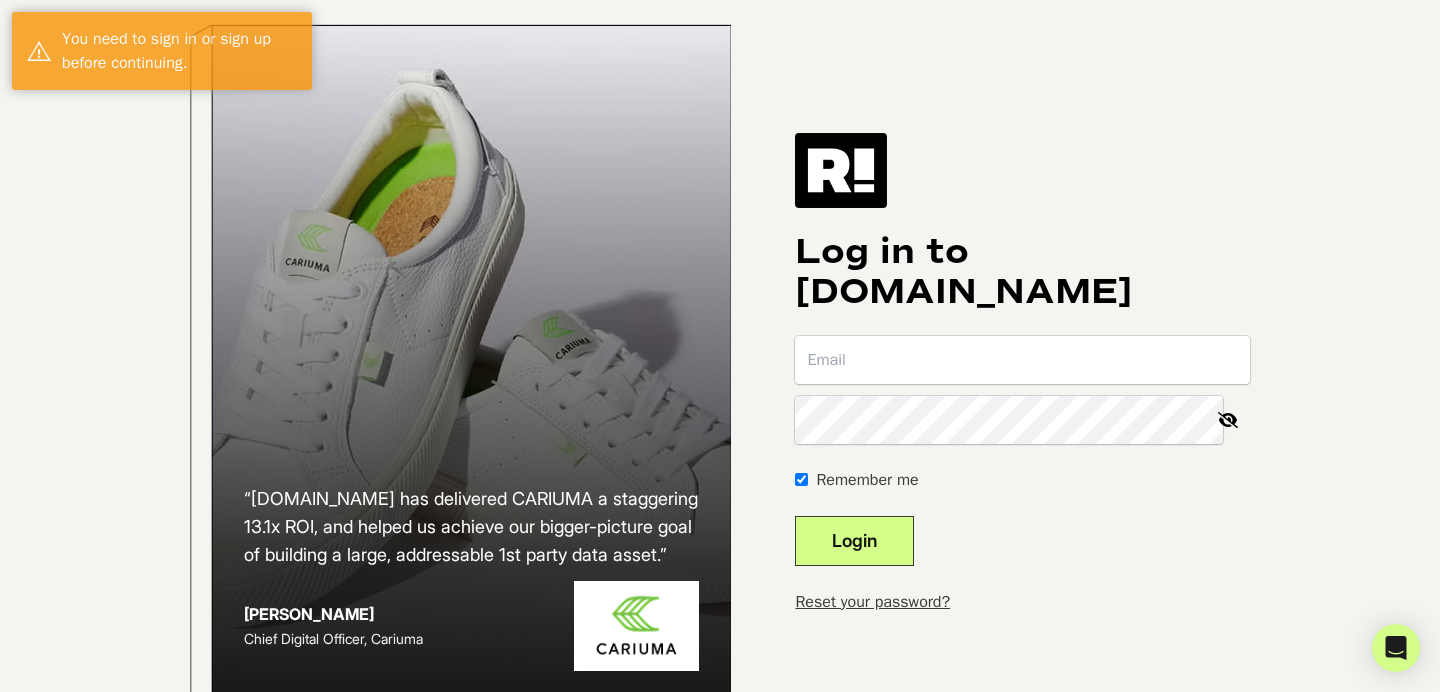 click at bounding box center [1022, 360] 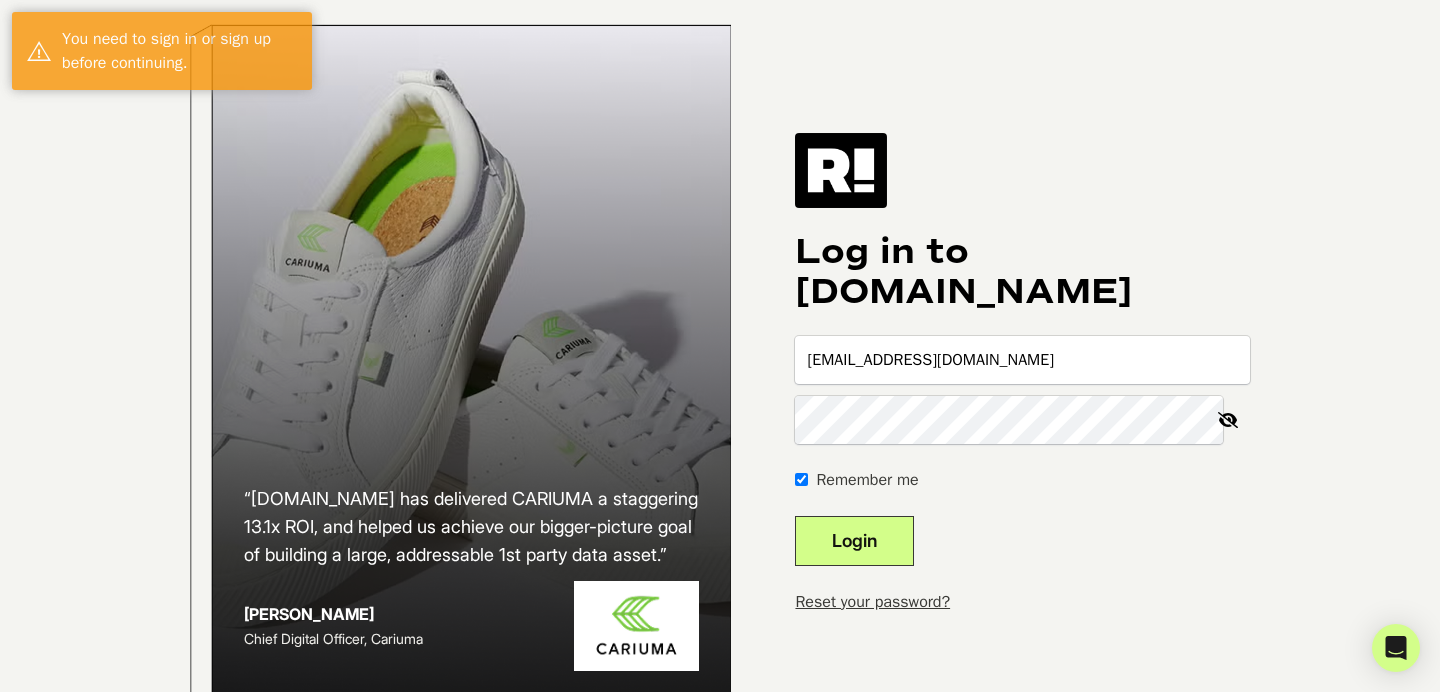 click on "Login" at bounding box center [854, 541] 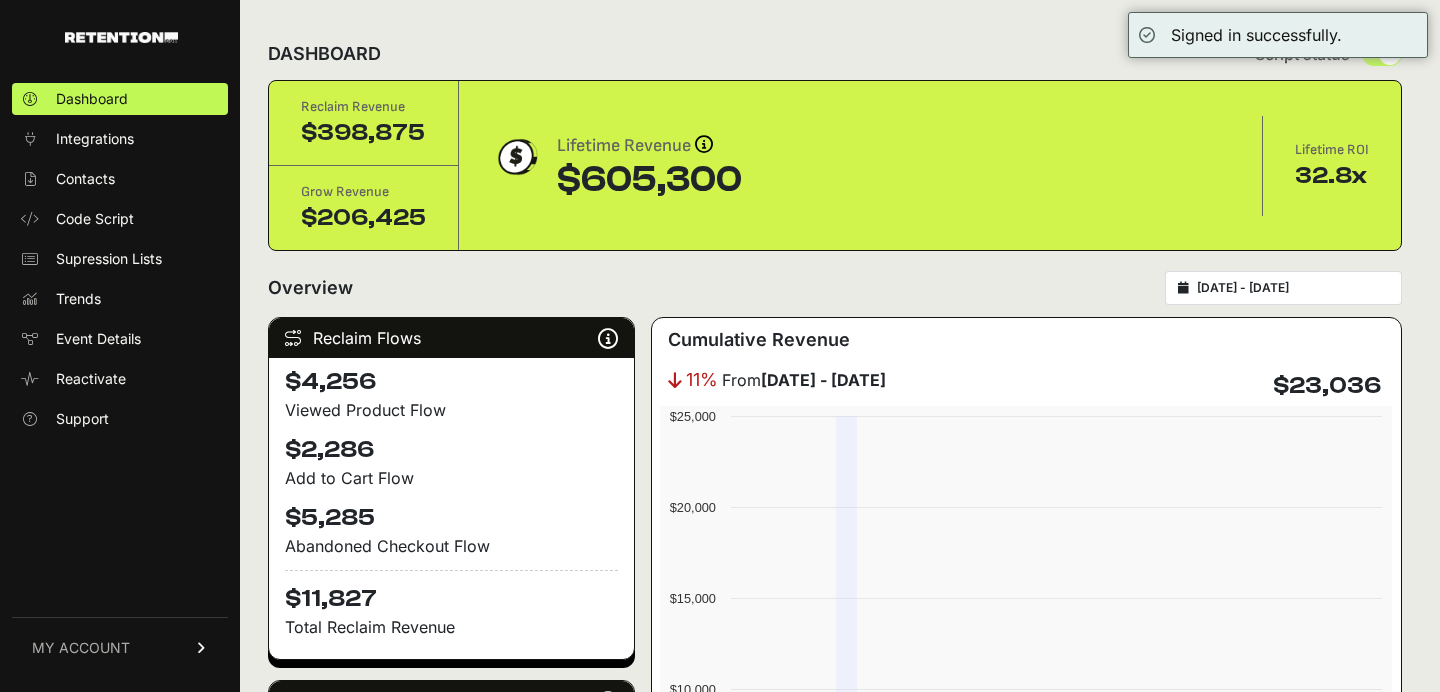 scroll, scrollTop: 0, scrollLeft: 0, axis: both 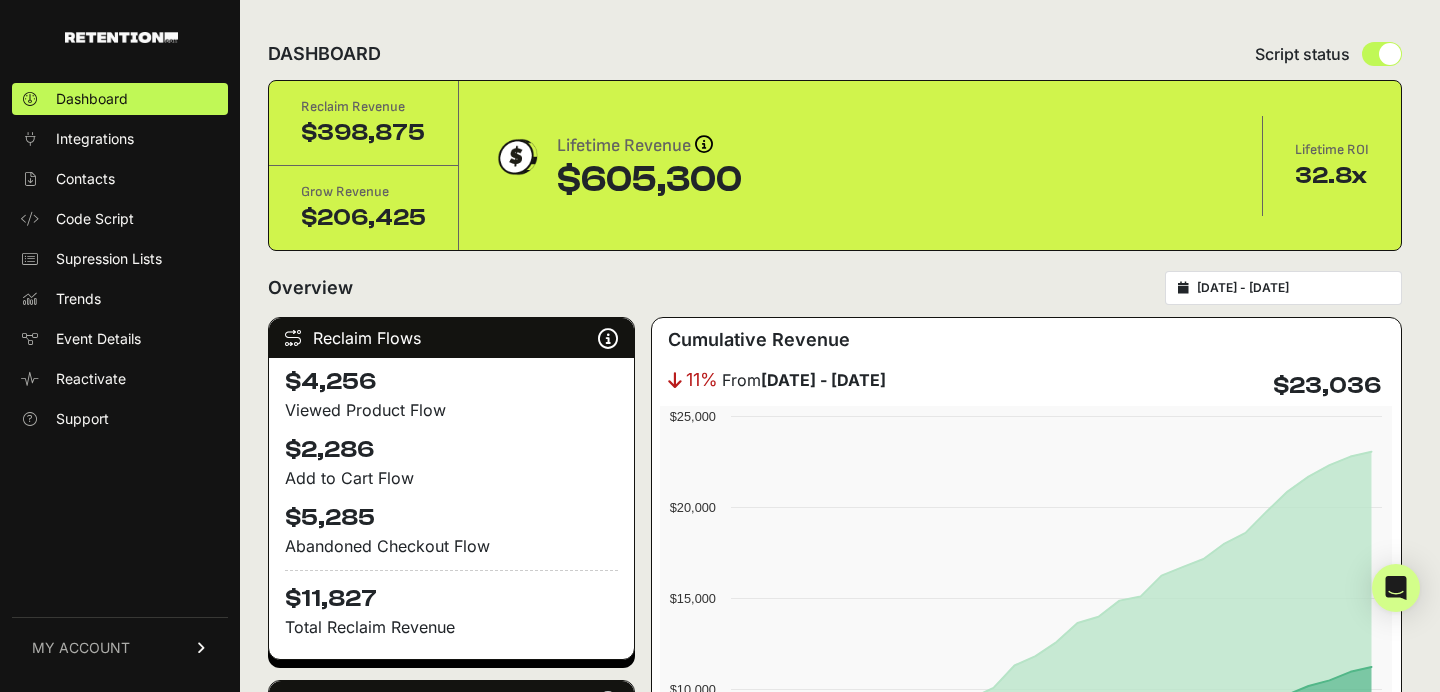 click on "MY ACCOUNT" at bounding box center (81, 648) 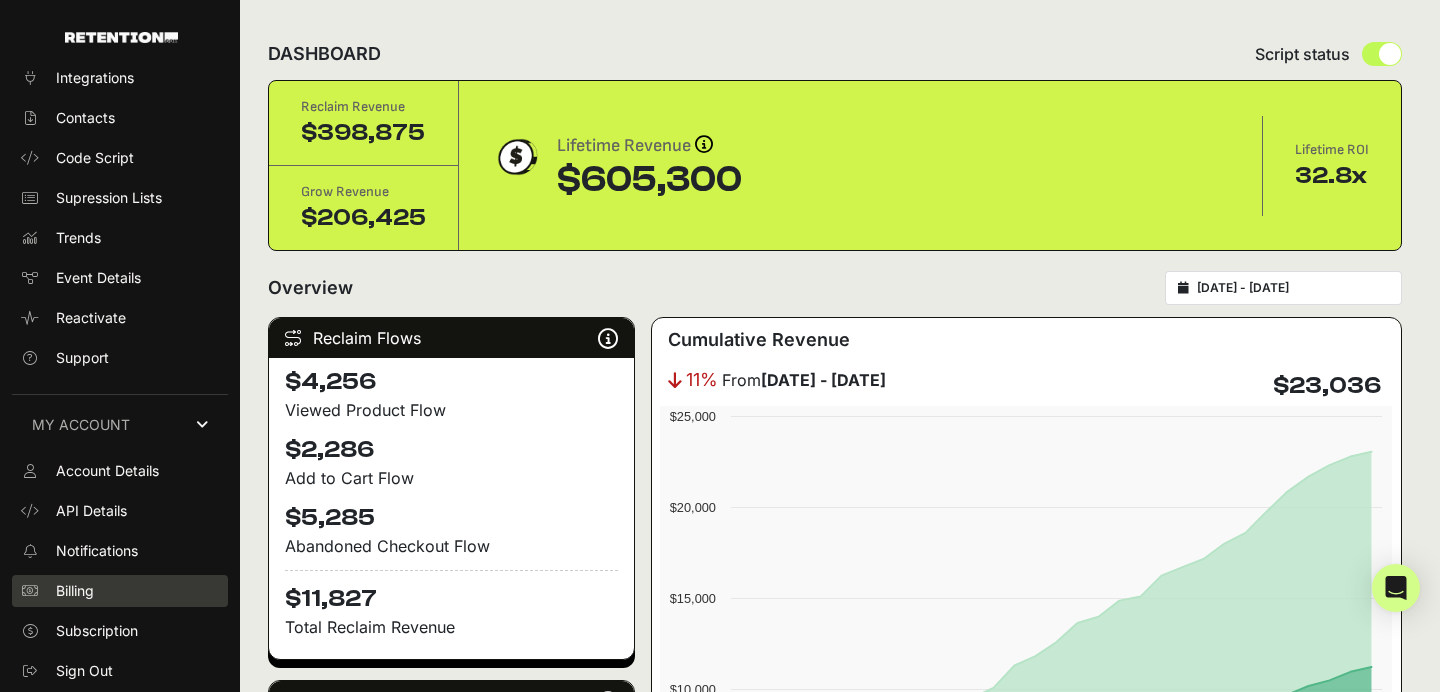 scroll, scrollTop: 58, scrollLeft: 0, axis: vertical 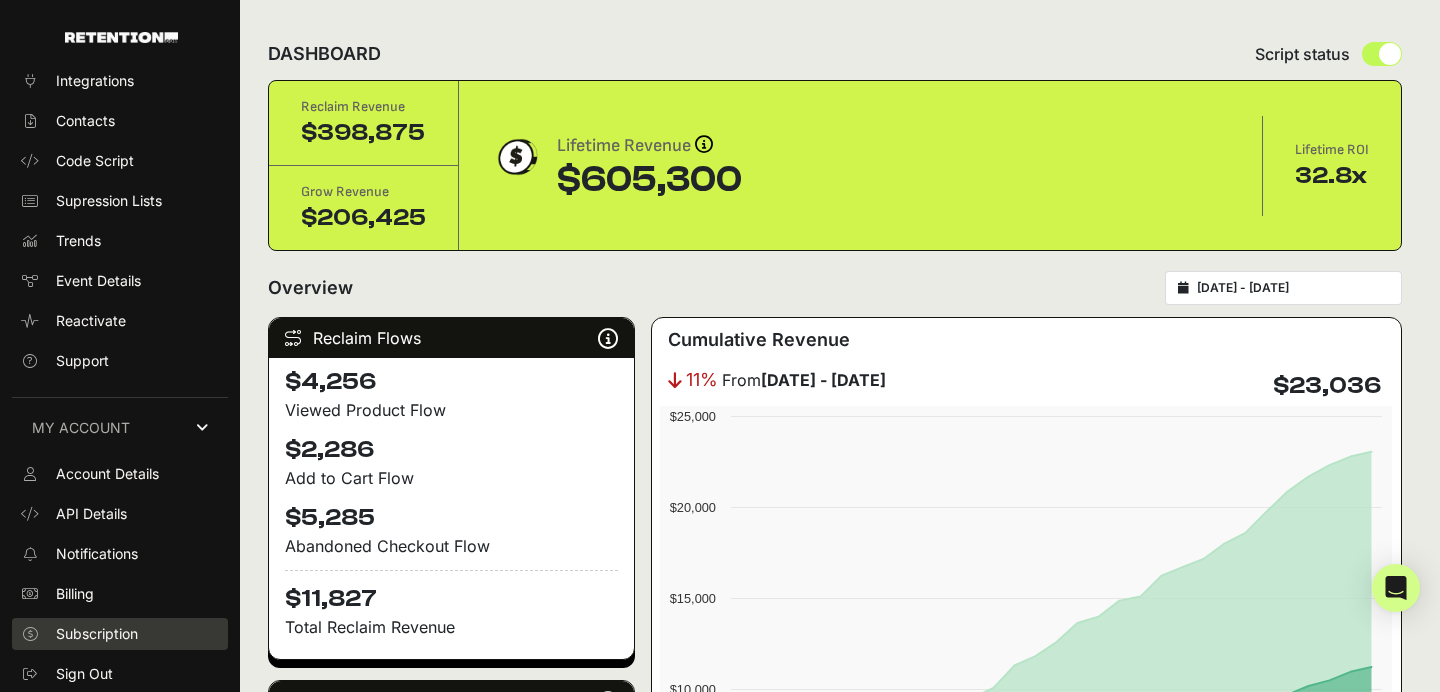 click on "Subscription" at bounding box center (97, 634) 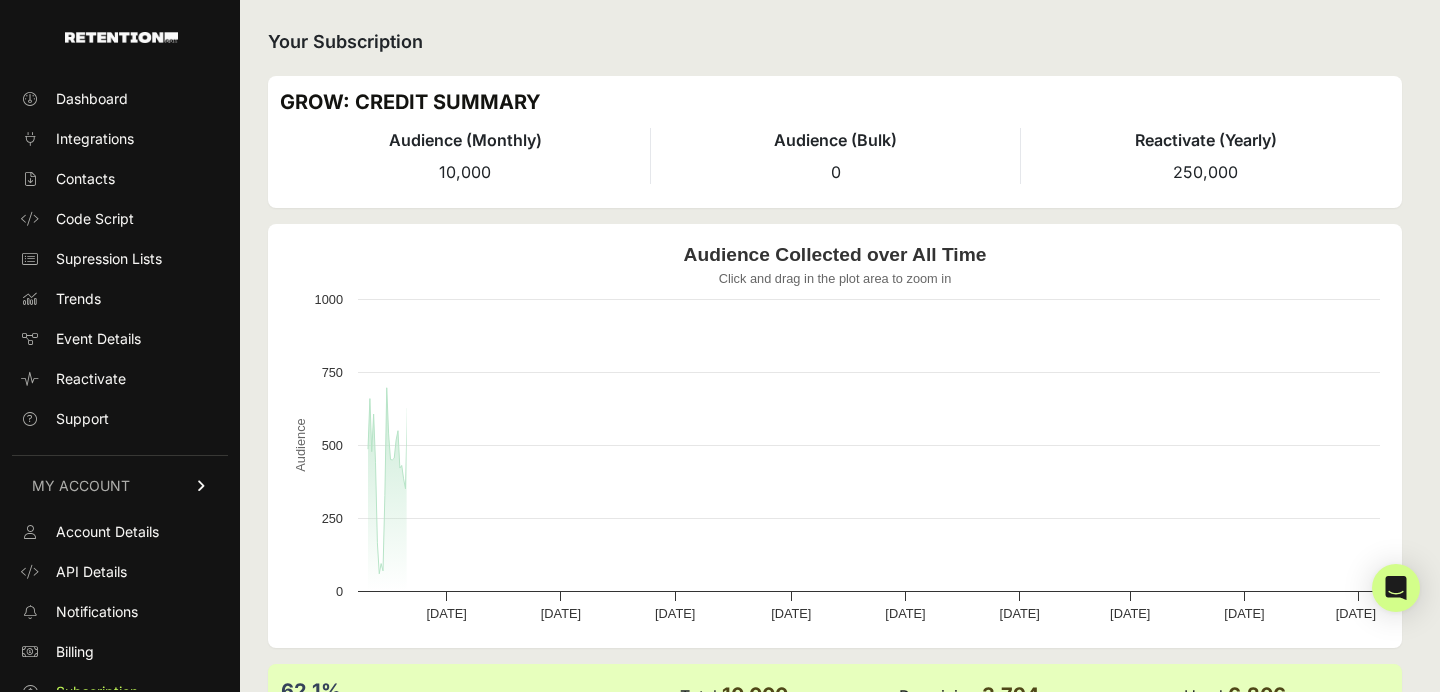 scroll, scrollTop: 0, scrollLeft: 0, axis: both 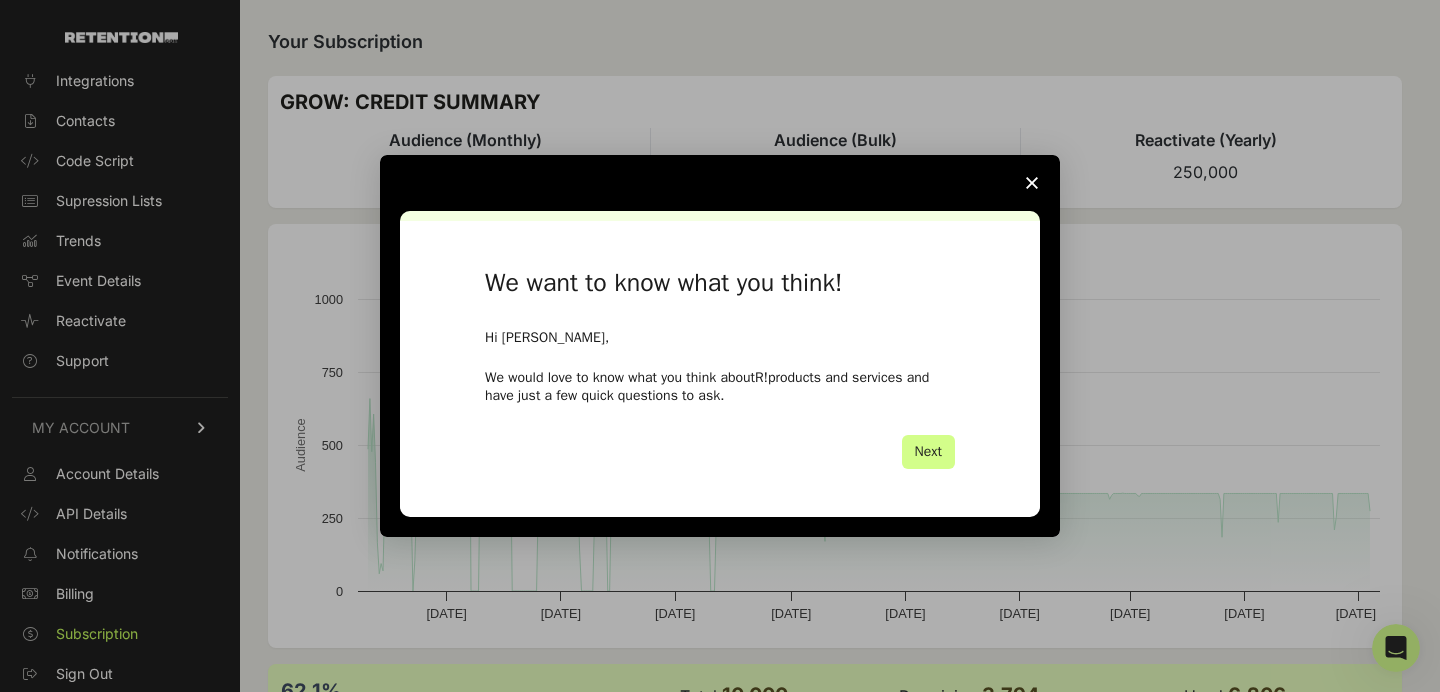 click 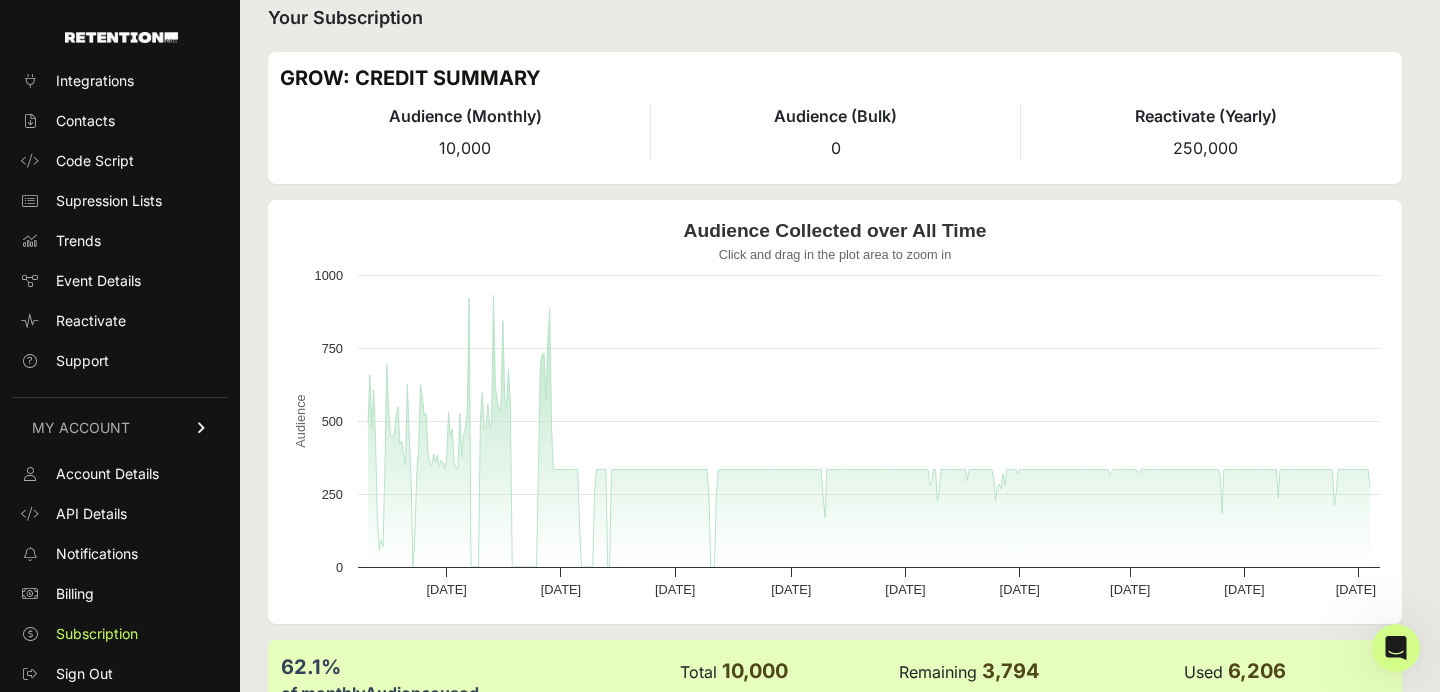 scroll, scrollTop: 0, scrollLeft: 0, axis: both 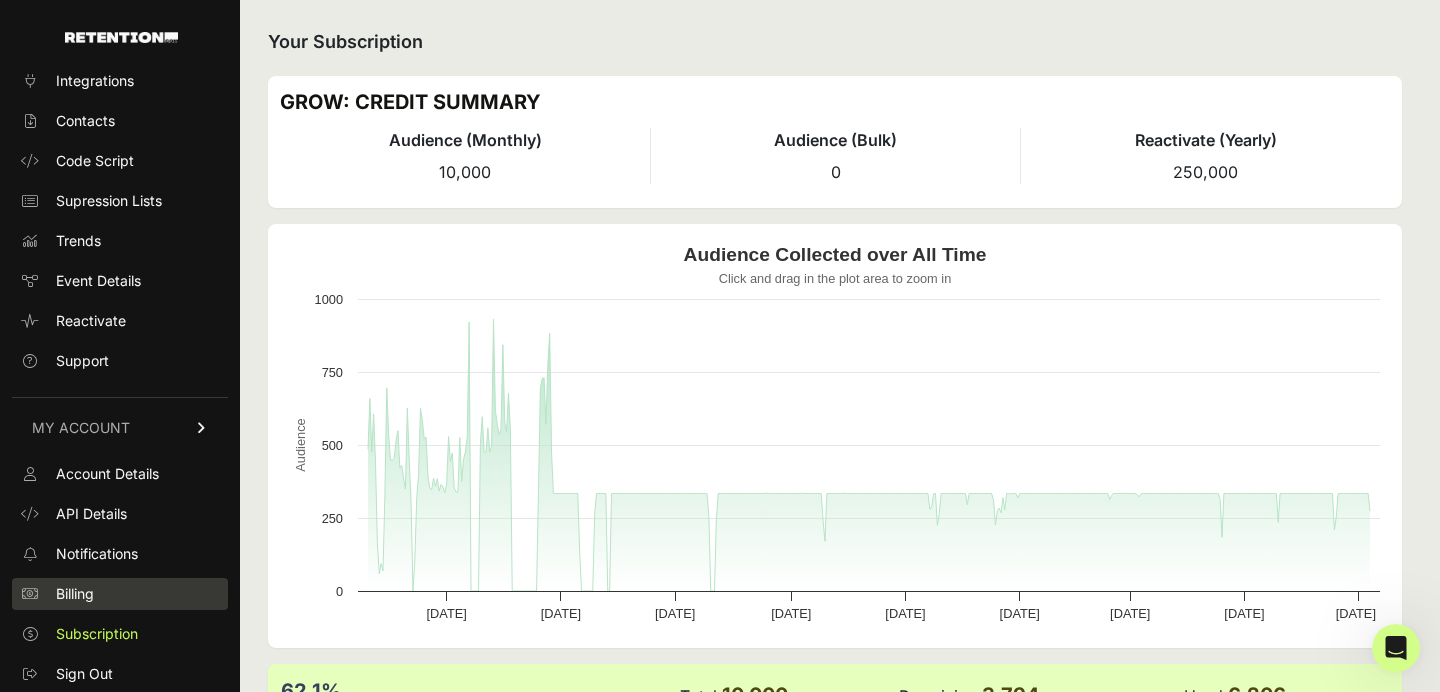 click on "Billing" at bounding box center (75, 594) 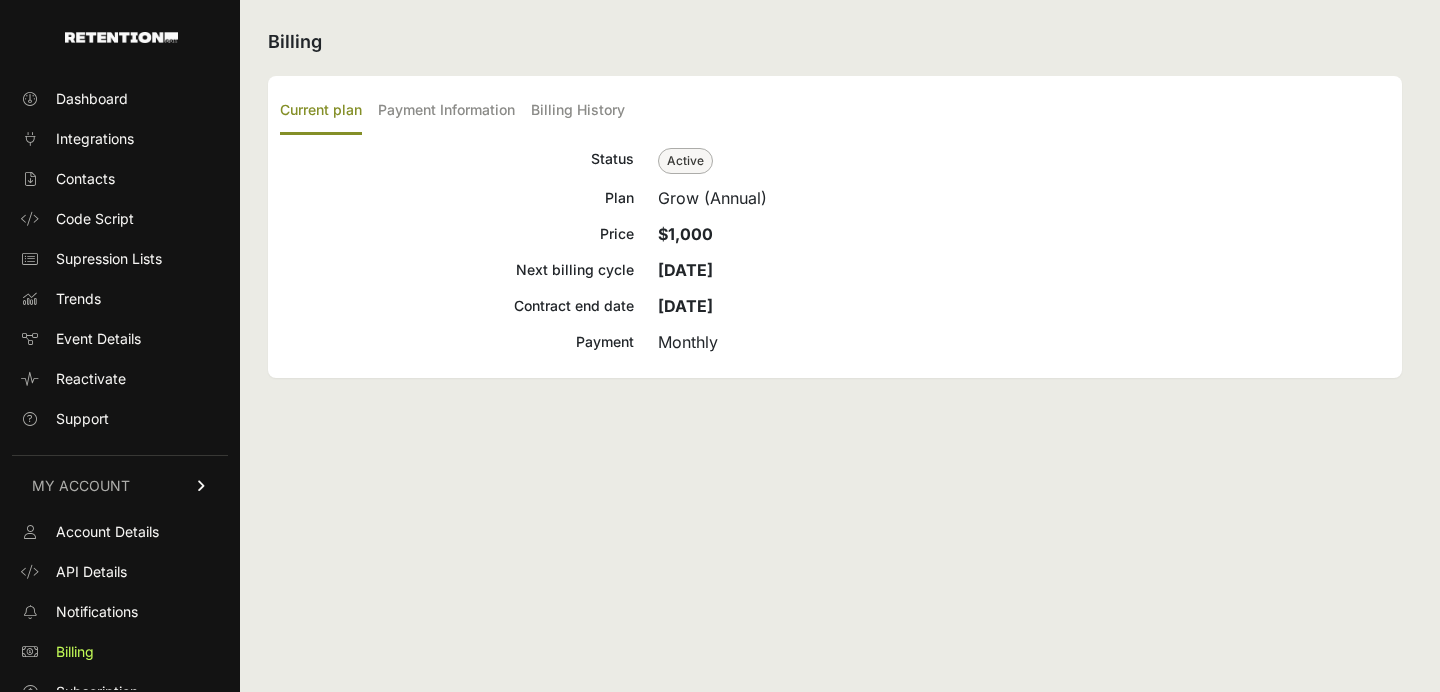 scroll, scrollTop: 0, scrollLeft: 0, axis: both 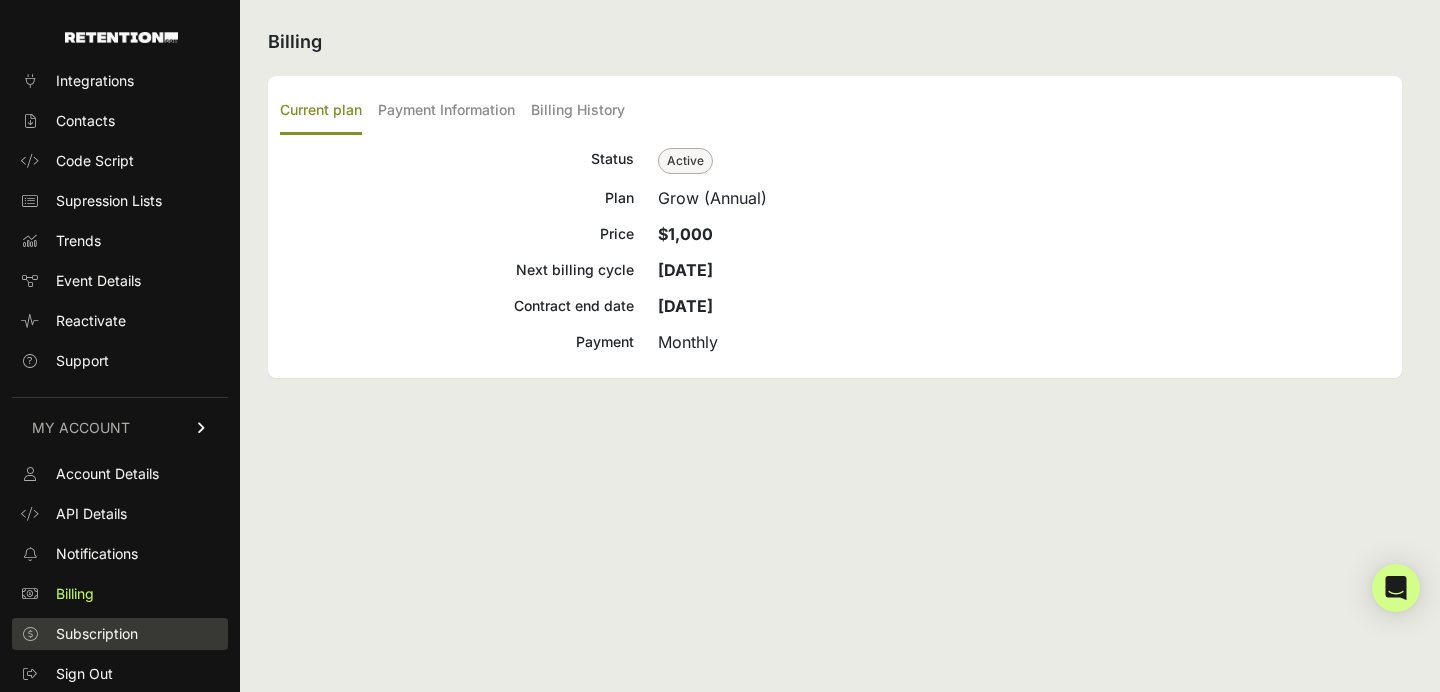 click on "Subscription" at bounding box center (97, 634) 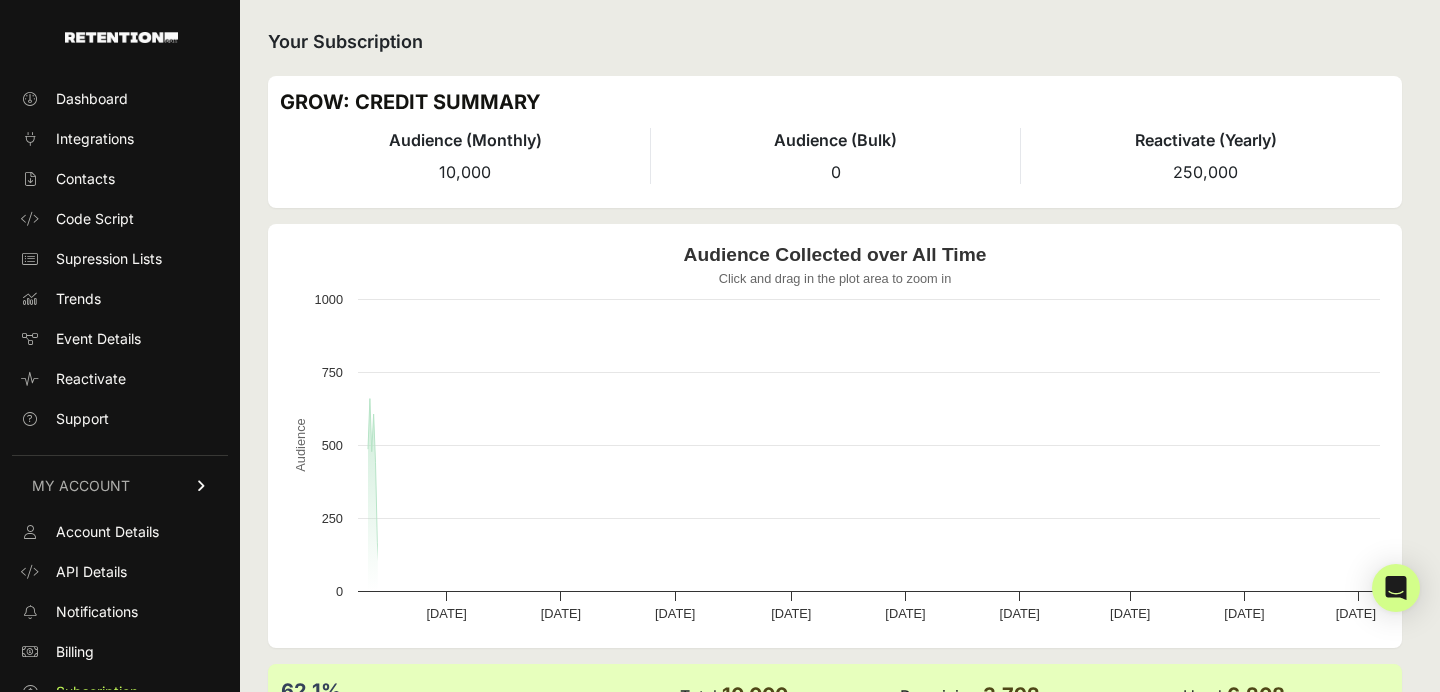 scroll, scrollTop: 0, scrollLeft: 0, axis: both 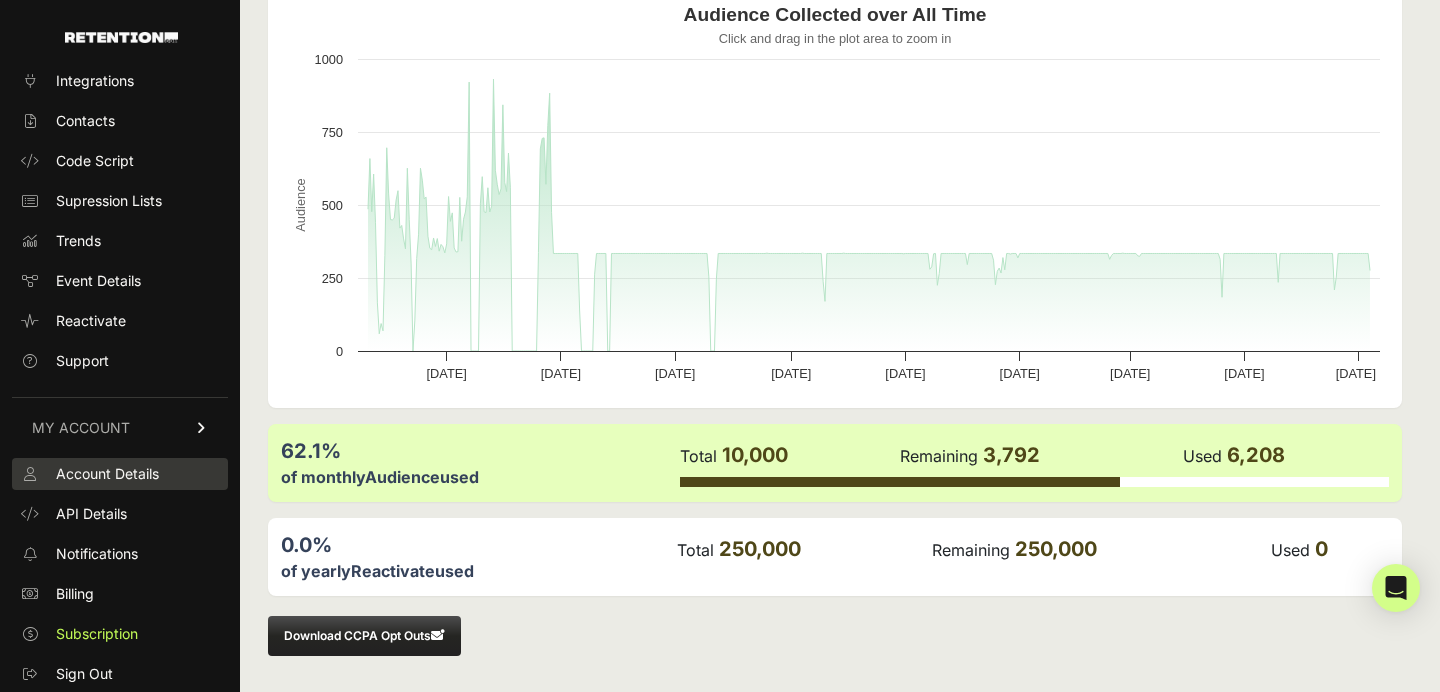 click on "Account Details" at bounding box center [107, 474] 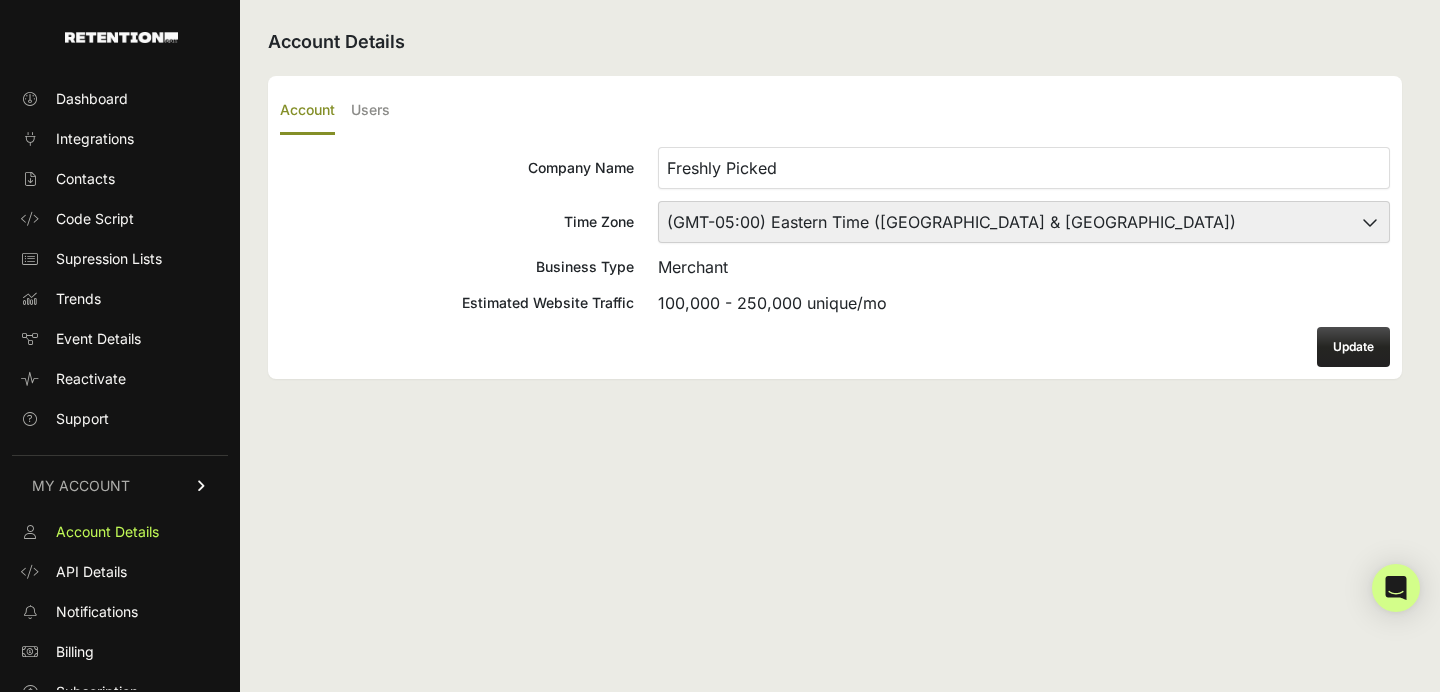 scroll, scrollTop: 0, scrollLeft: 0, axis: both 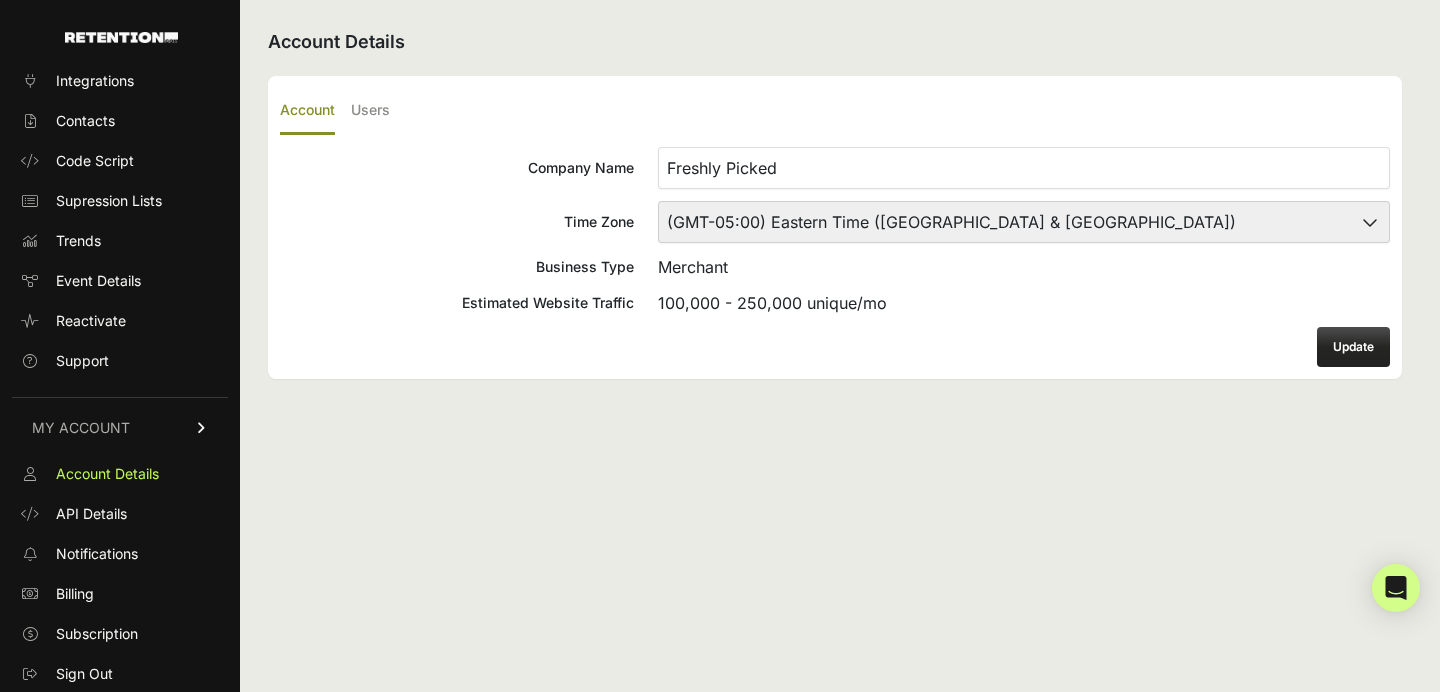 click on "(GMT-10:00) [GEOGRAPHIC_DATA]/[GEOGRAPHIC_DATA]
(GMT-10:00) [US_STATE]
(GMT-09:00) [US_STATE]
(GMT-09:00) [GEOGRAPHIC_DATA]/[GEOGRAPHIC_DATA]
(GMT-09:00) [GEOGRAPHIC_DATA]/[GEOGRAPHIC_DATA]
(GMT-09:00) [GEOGRAPHIC_DATA]/[GEOGRAPHIC_DATA]
(GMT-09:00) [GEOGRAPHIC_DATA]/[GEOGRAPHIC_DATA]
(GMT-09:00) [GEOGRAPHIC_DATA]/[GEOGRAPHIC_DATA]
(GMT-08:00) Pacific Time ([GEOGRAPHIC_DATA] & [GEOGRAPHIC_DATA])
(GMT-07:00) [GEOGRAPHIC_DATA]/[GEOGRAPHIC_DATA]
(GMT-07:00) [US_STATE]
(GMT-07:00) Mountain Time ([GEOGRAPHIC_DATA] & [GEOGRAPHIC_DATA])
(GMT-06:00) [GEOGRAPHIC_DATA]/[US_STATE]/[GEOGRAPHIC_DATA]
(GMT-06:00) [GEOGRAPHIC_DATA]/[US_STATE]/Tell_City
(GMT-06:00) [GEOGRAPHIC_DATA]/[GEOGRAPHIC_DATA]
(GMT-06:00) [GEOGRAPHIC_DATA]/North_Dakota/[GEOGRAPHIC_DATA]
(GMT-06:00) [GEOGRAPHIC_DATA]/North_Dakota/Center
(GMT-06:00) [GEOGRAPHIC_DATA]/North_Dakota/New_Salem
(GMT-06:00) Central Time ([GEOGRAPHIC_DATA] & [GEOGRAPHIC_DATA])
(GMT-05:00) [GEOGRAPHIC_DATA]/[GEOGRAPHIC_DATA]
(GMT-05:00) [GEOGRAPHIC_DATA]/[US_STATE]/[GEOGRAPHIC_DATA]
(GMT-05:00) [GEOGRAPHIC_DATA]/[US_STATE]/[GEOGRAPHIC_DATA]
(GMT-05:00) [GEOGRAPHIC_DATA]/[US_STATE]/[GEOGRAPHIC_DATA]
(GMT-05:00) [GEOGRAPHIC_DATA]/[US_STATE]/[GEOGRAPHIC_DATA]
(GMT-05:00) [GEOGRAPHIC_DATA]/[US_STATE]/[GEOGRAPHIC_DATA]
(GMT-05:00) [GEOGRAPHIC_DATA]/[US_STATE]/[GEOGRAPHIC_DATA]
(GMT-05:00) [GEOGRAPHIC_DATA]/[US_STATE]/[GEOGRAPHIC_DATA]
(GMT-05:00) Eastern Time ([GEOGRAPHIC_DATA] & [GEOGRAPHIC_DATA])
(GMT-05:00) [US_STATE] (East) -------------" at bounding box center [1024, 222] 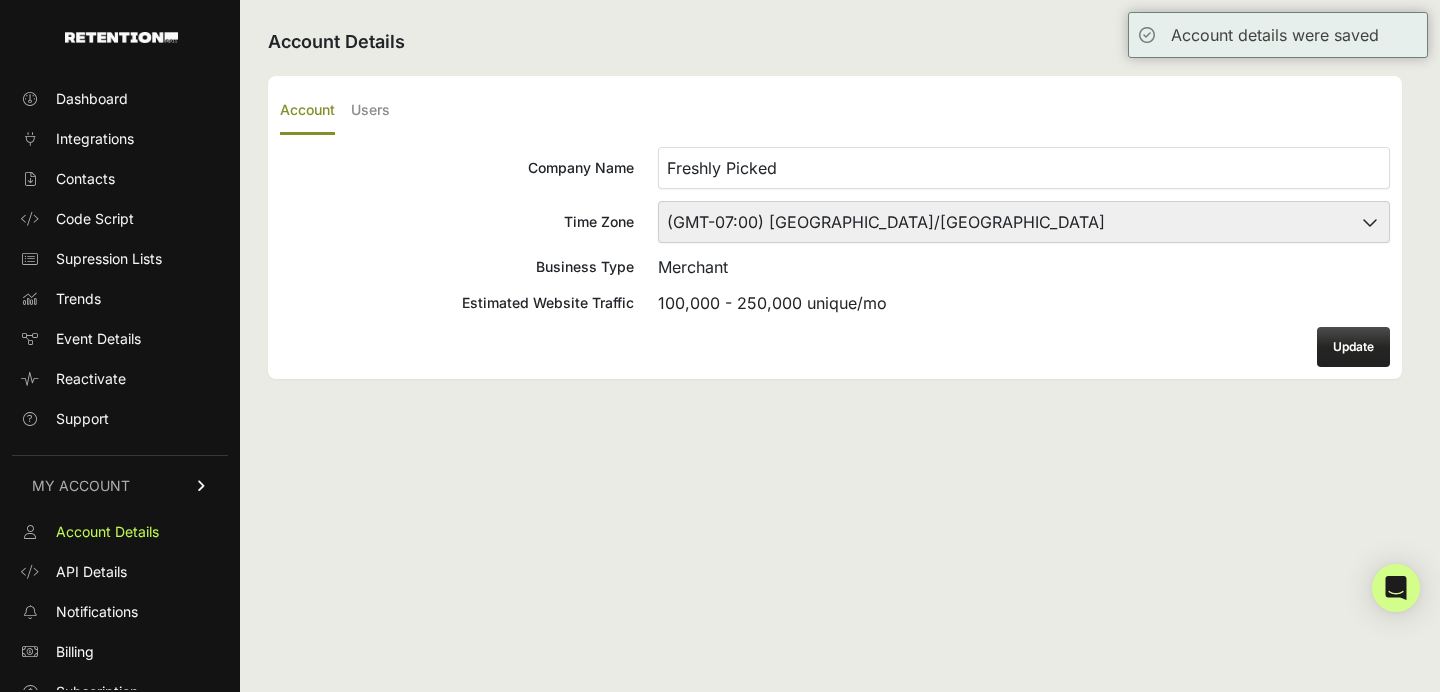 scroll, scrollTop: 0, scrollLeft: 0, axis: both 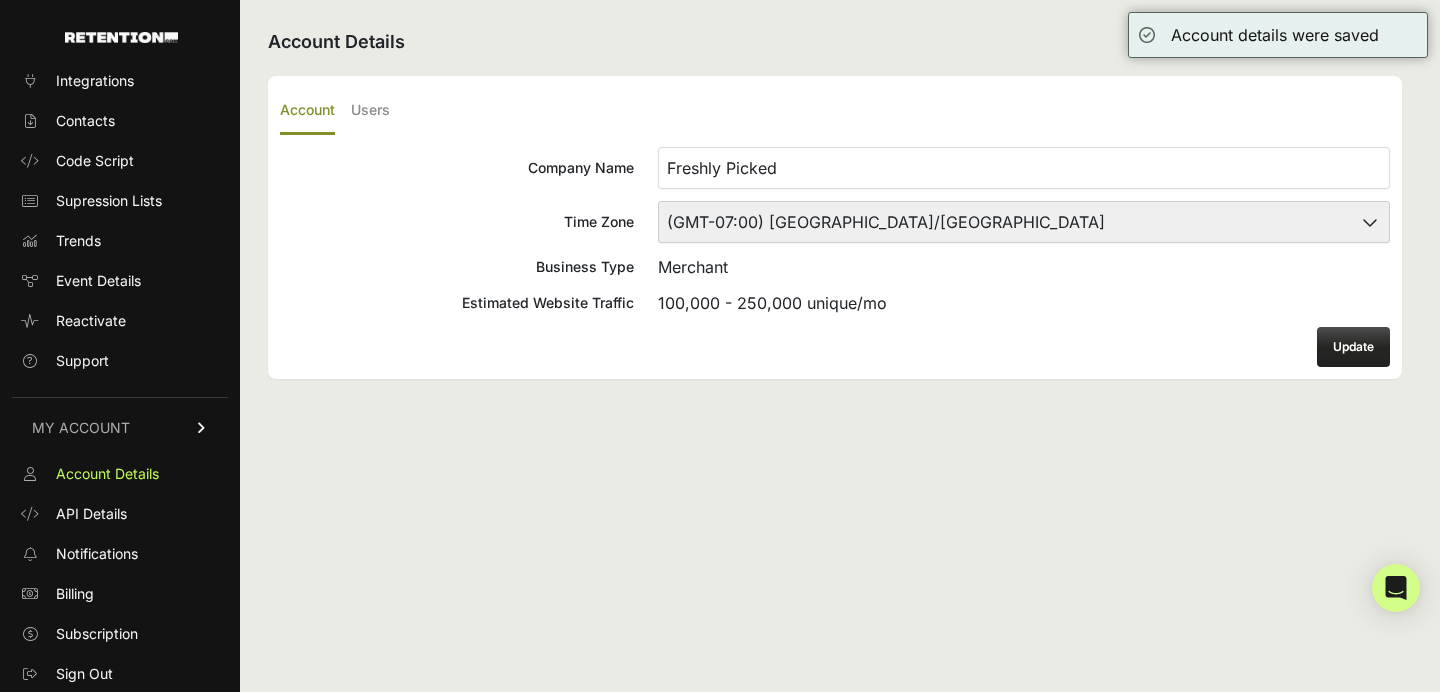 click at bounding box center (202, 428) 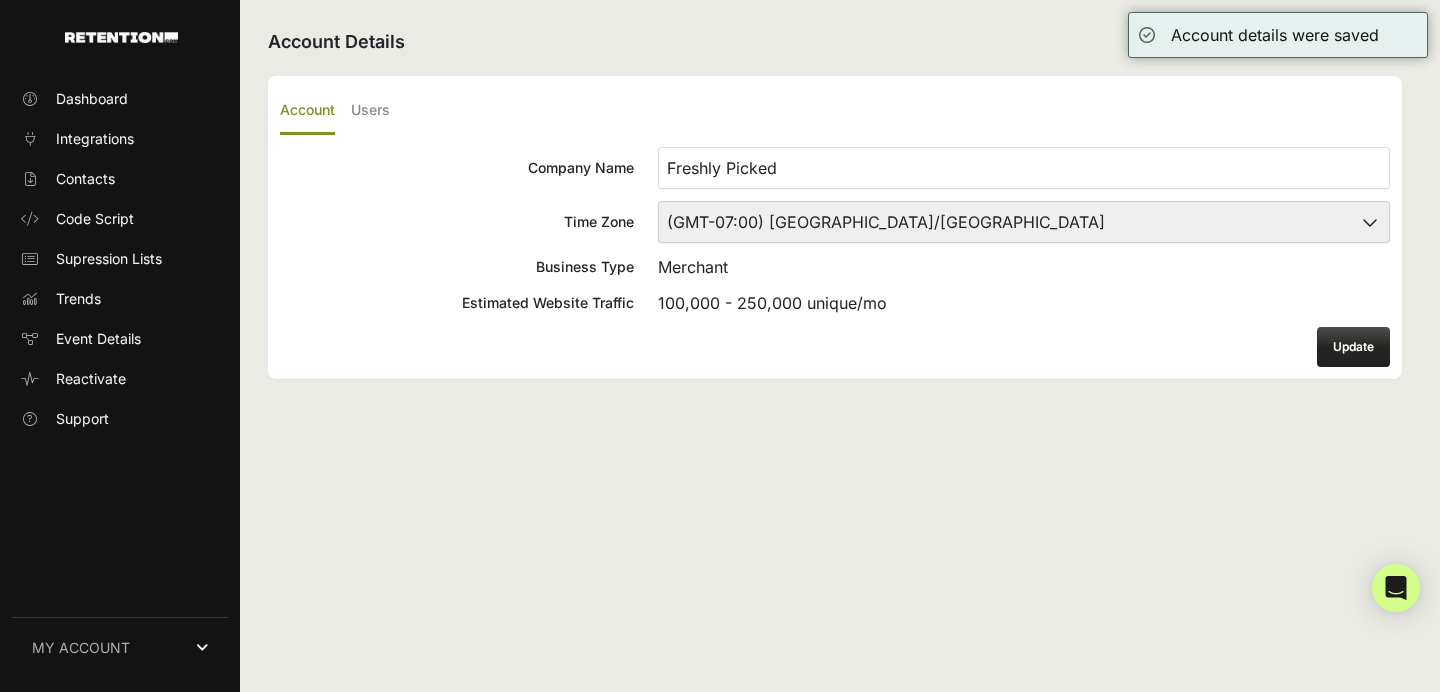 scroll, scrollTop: 0, scrollLeft: 0, axis: both 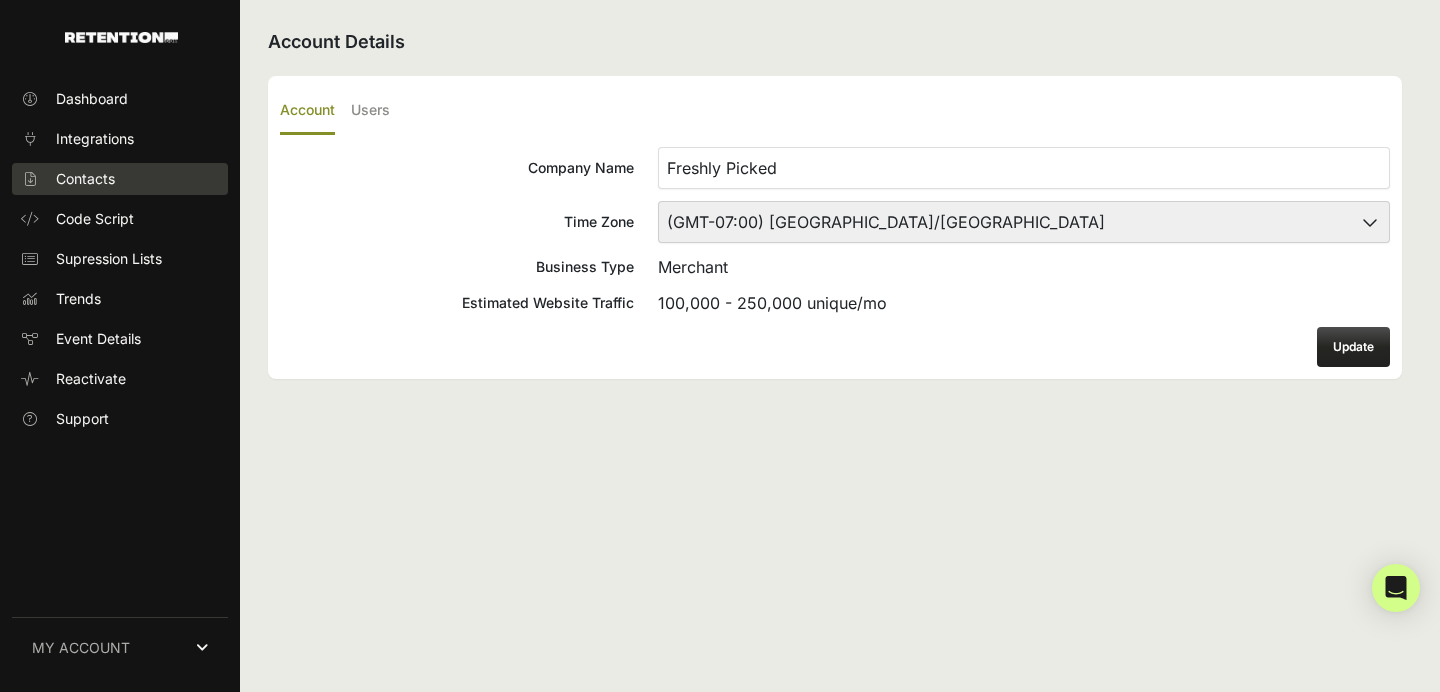 click on "Contacts" at bounding box center [85, 179] 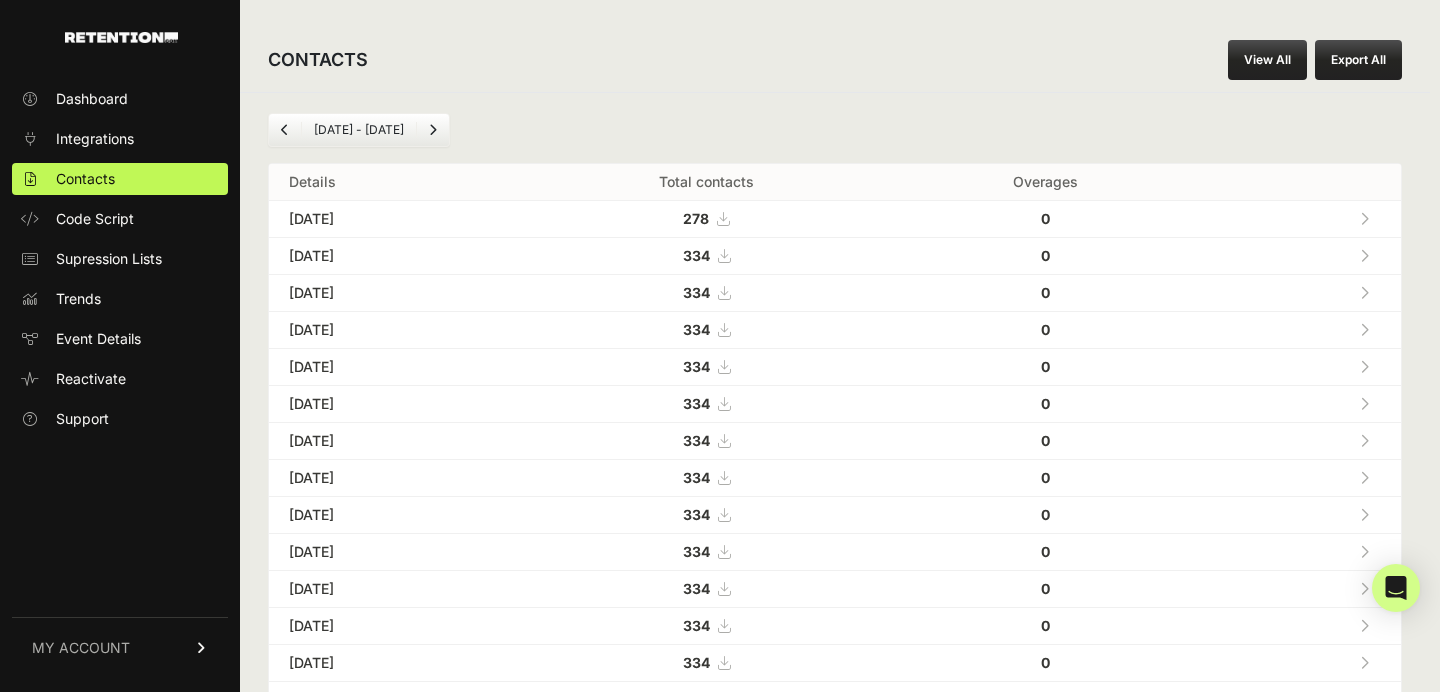 scroll, scrollTop: 0, scrollLeft: 0, axis: both 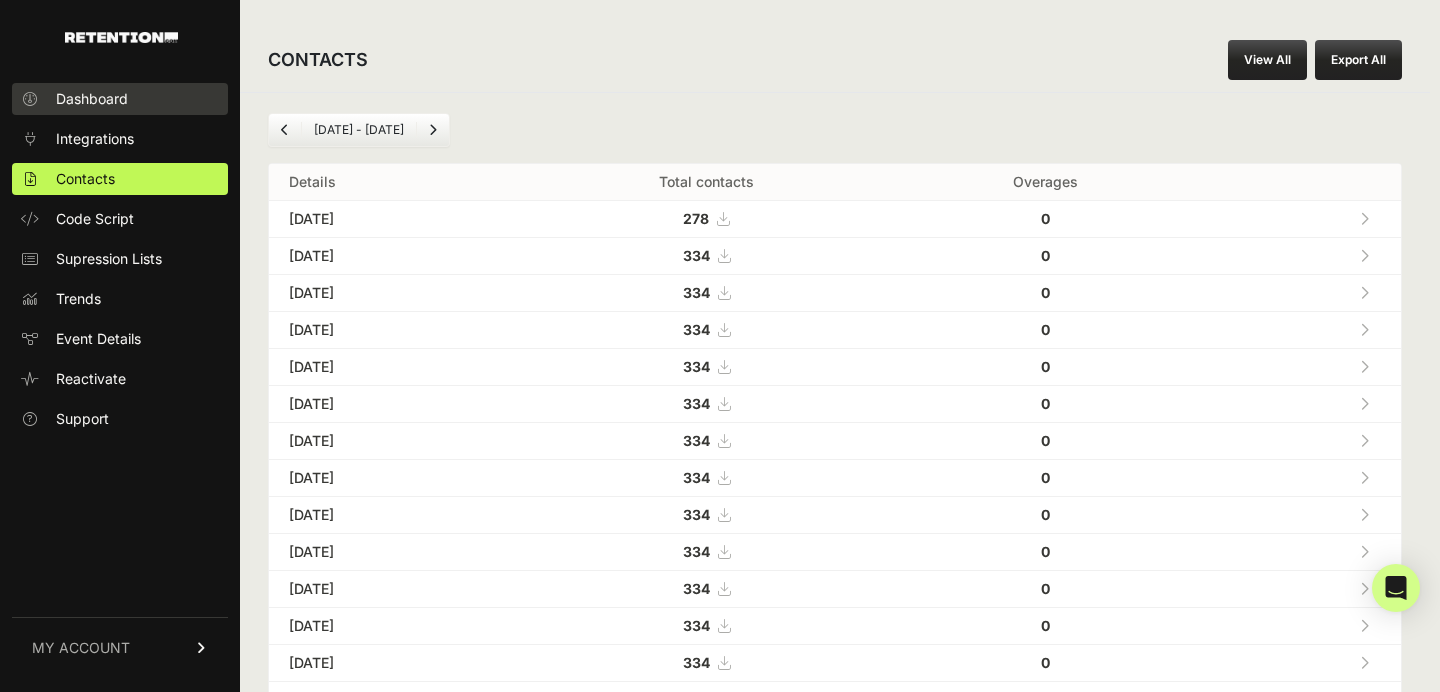 click on "Dashboard" at bounding box center (92, 99) 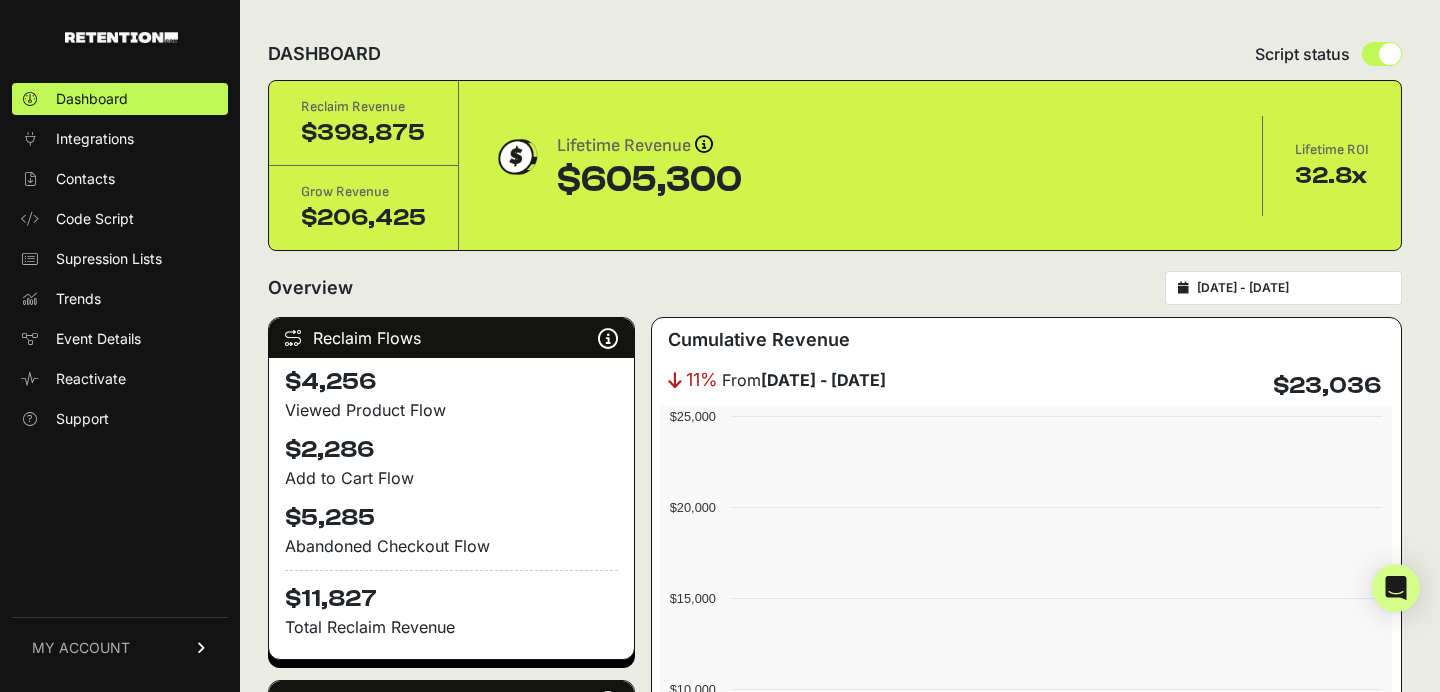 scroll, scrollTop: 0, scrollLeft: 0, axis: both 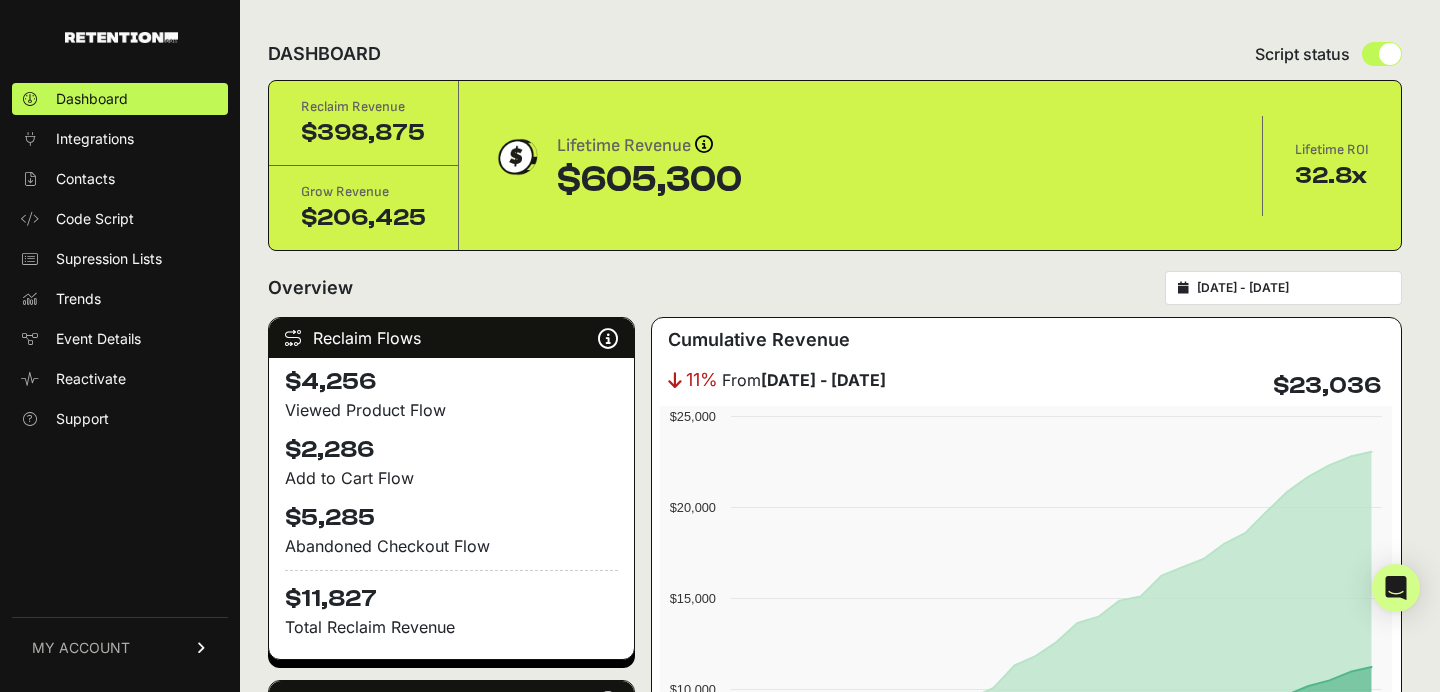click on "[DATE] - [DATE]" at bounding box center (1293, 288) 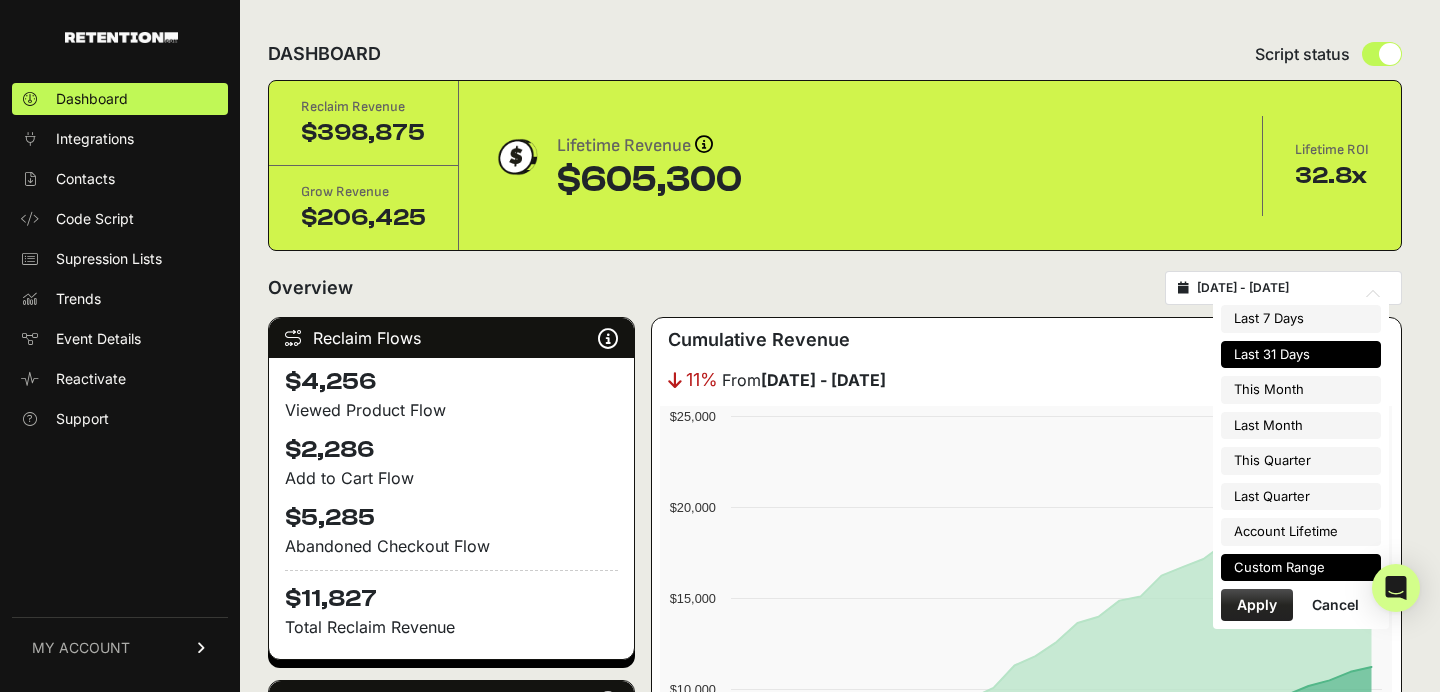 click on "Custom Range" at bounding box center (1301, 568) 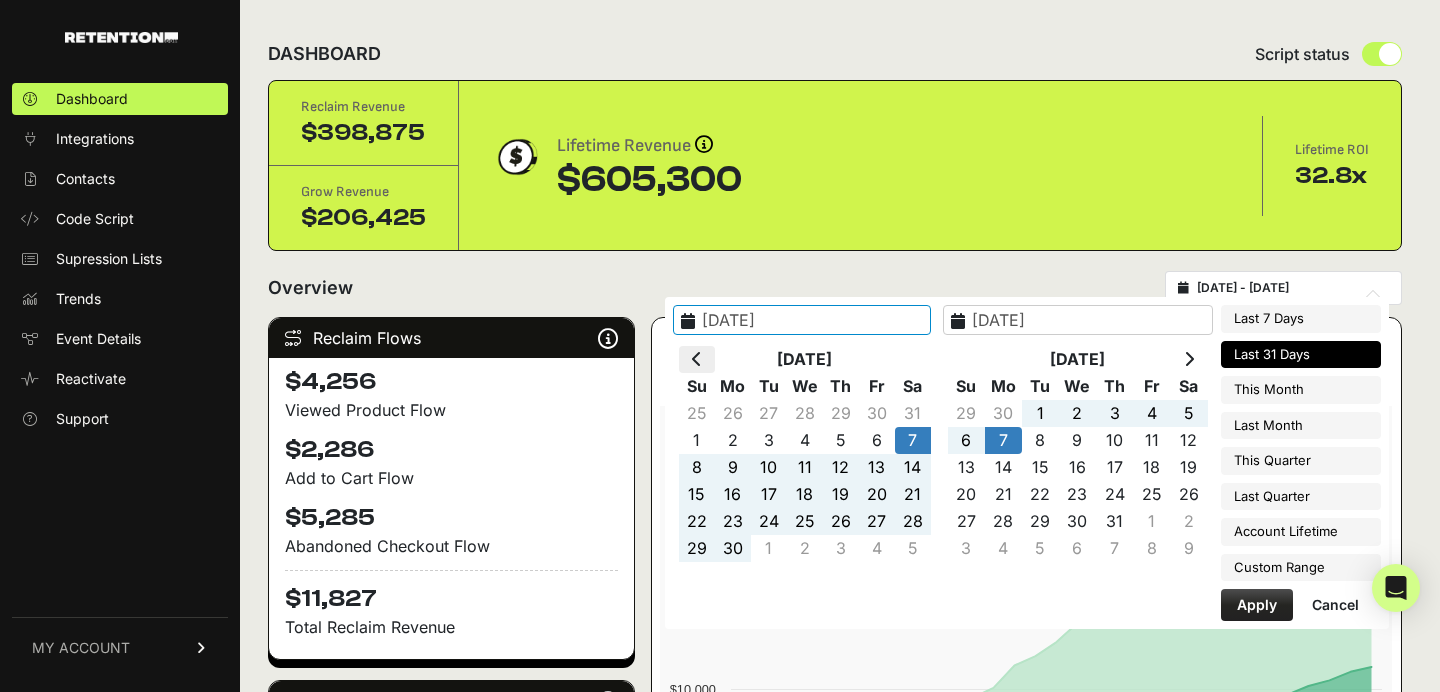 click at bounding box center [697, 359] 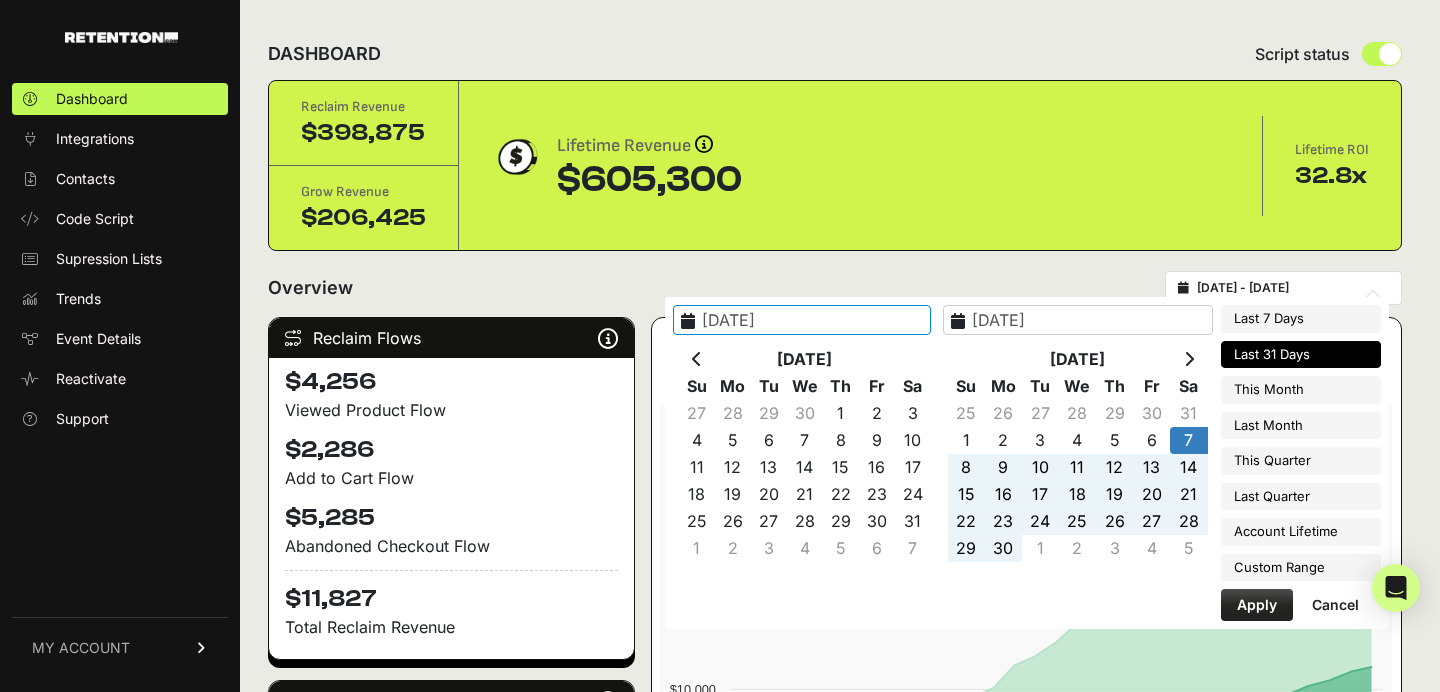 click at bounding box center [697, 359] 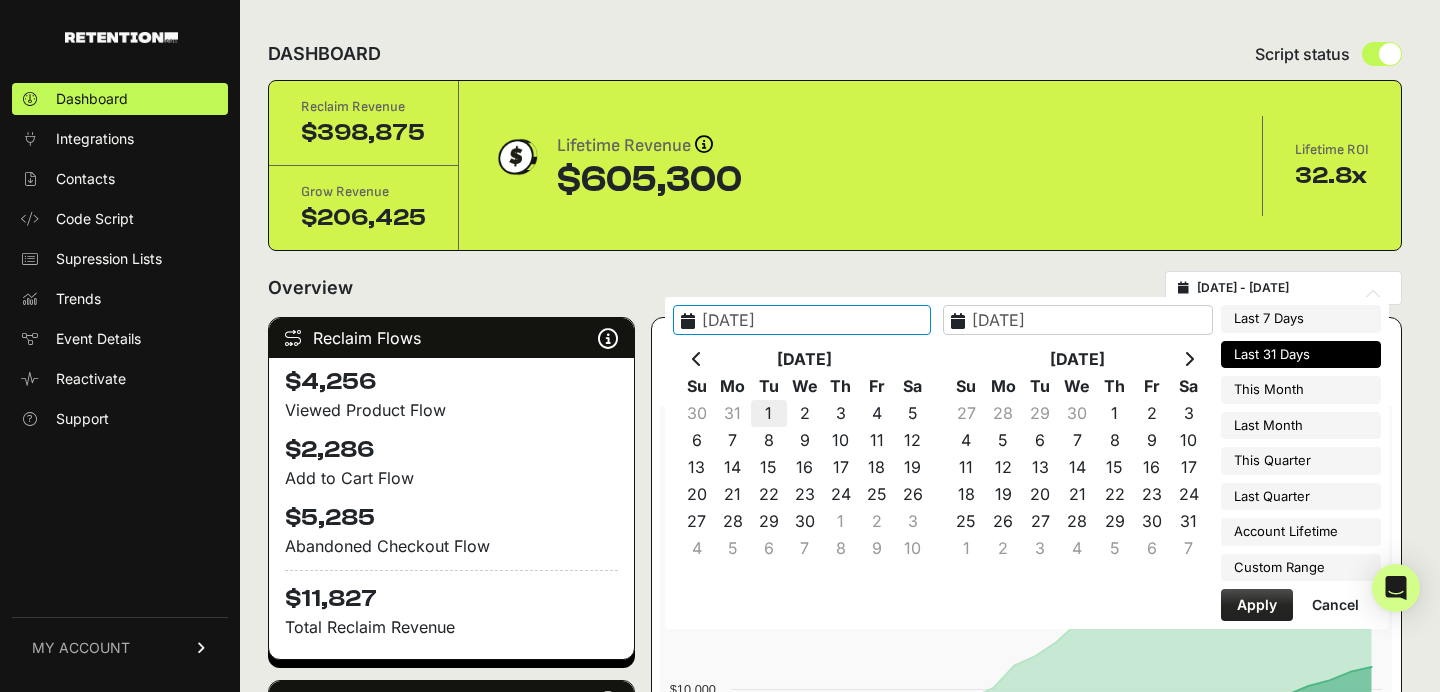 type on "[DATE]" 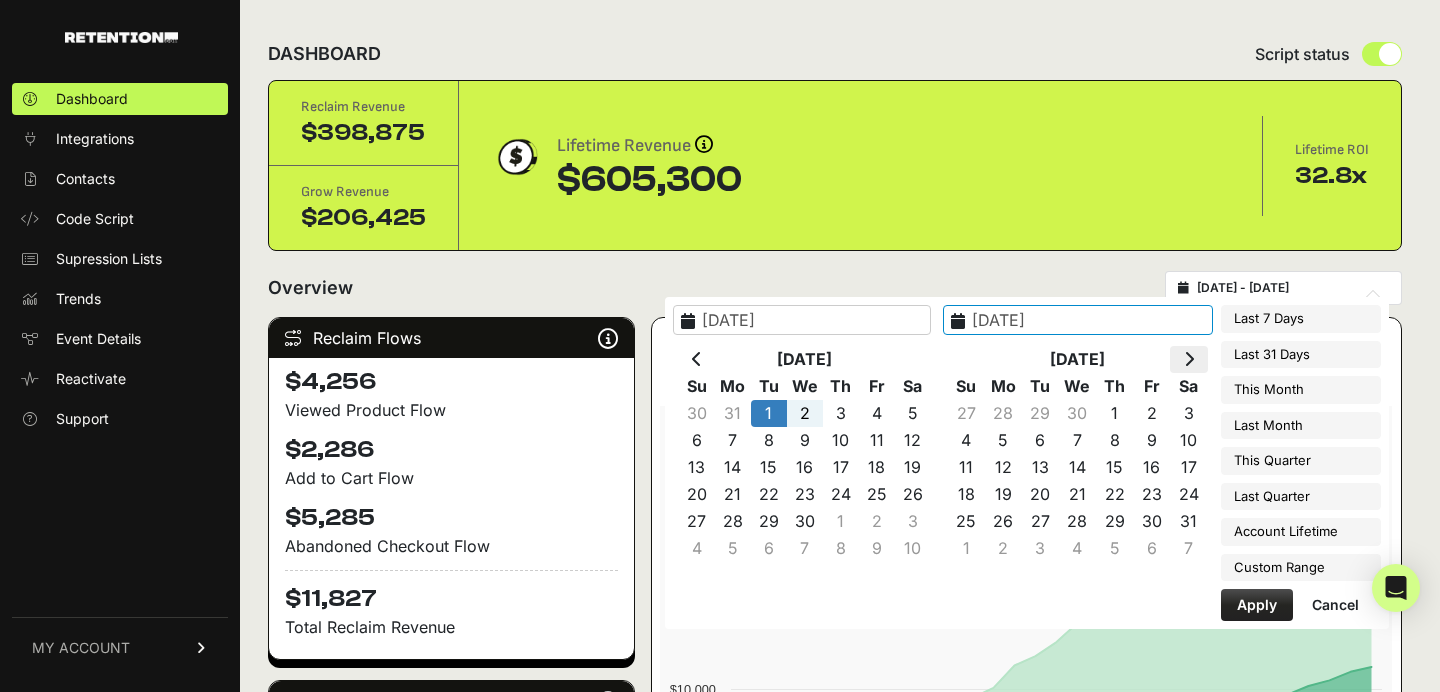 click at bounding box center [1189, 359] 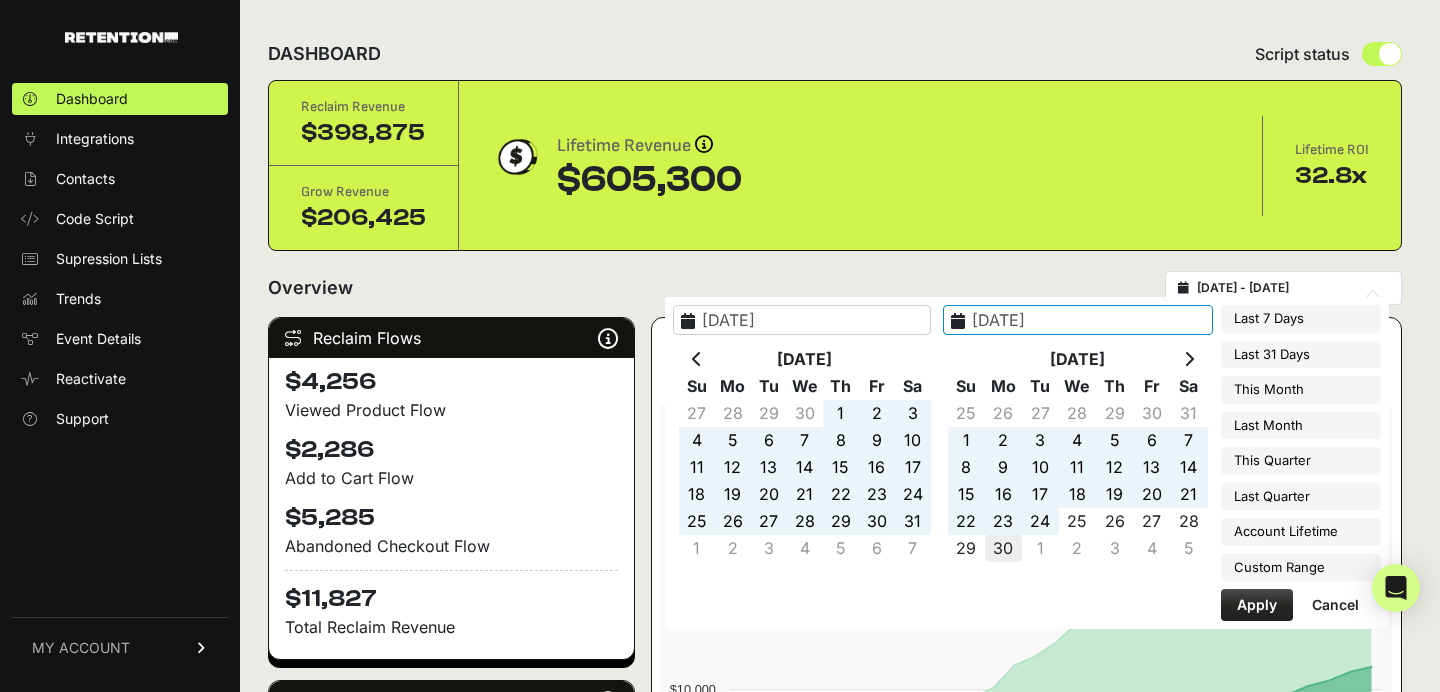 type on "[DATE]" 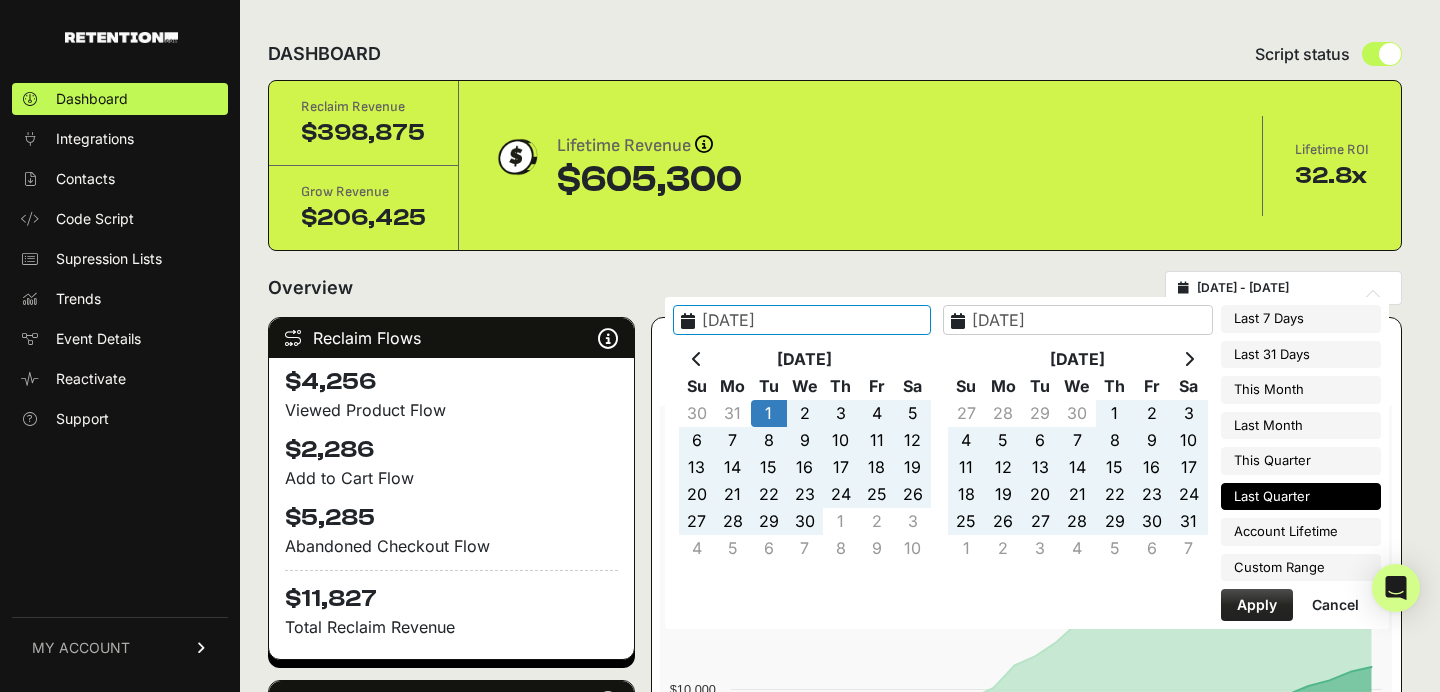 type on "[DATE]" 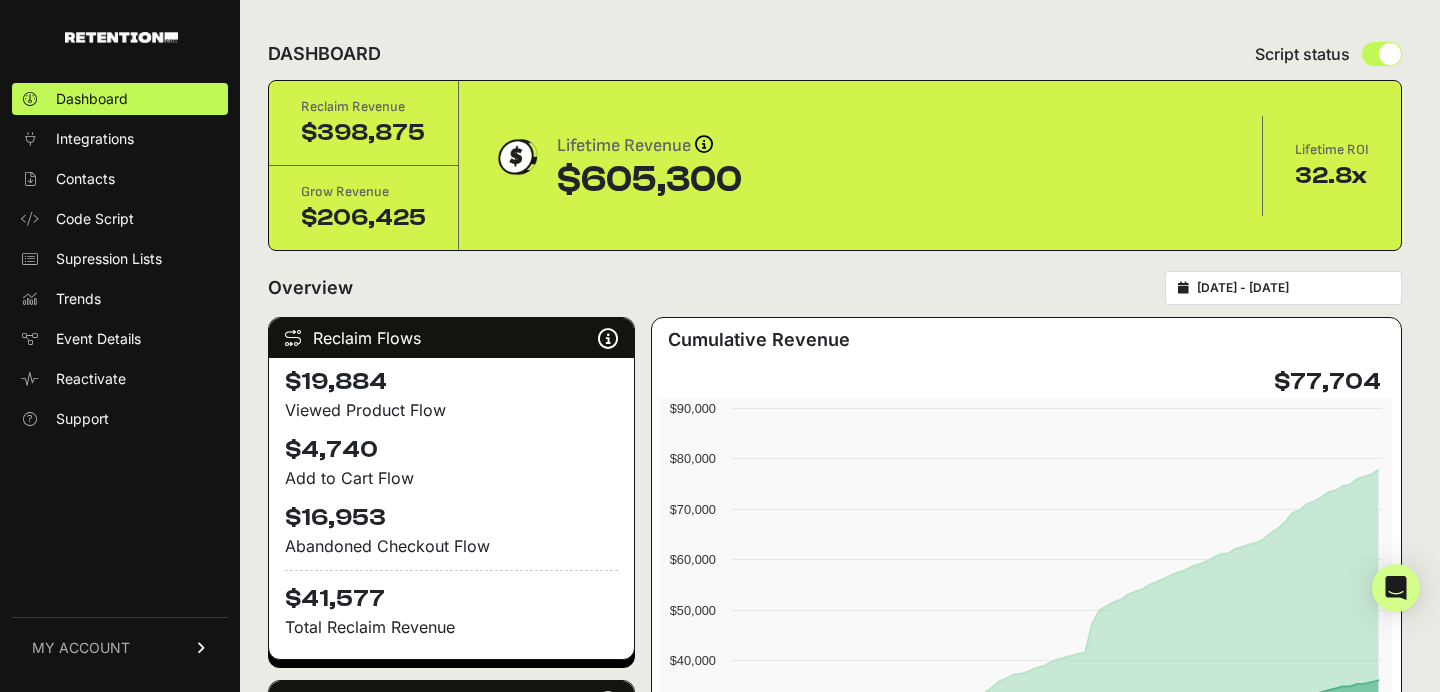scroll, scrollTop: 4, scrollLeft: 0, axis: vertical 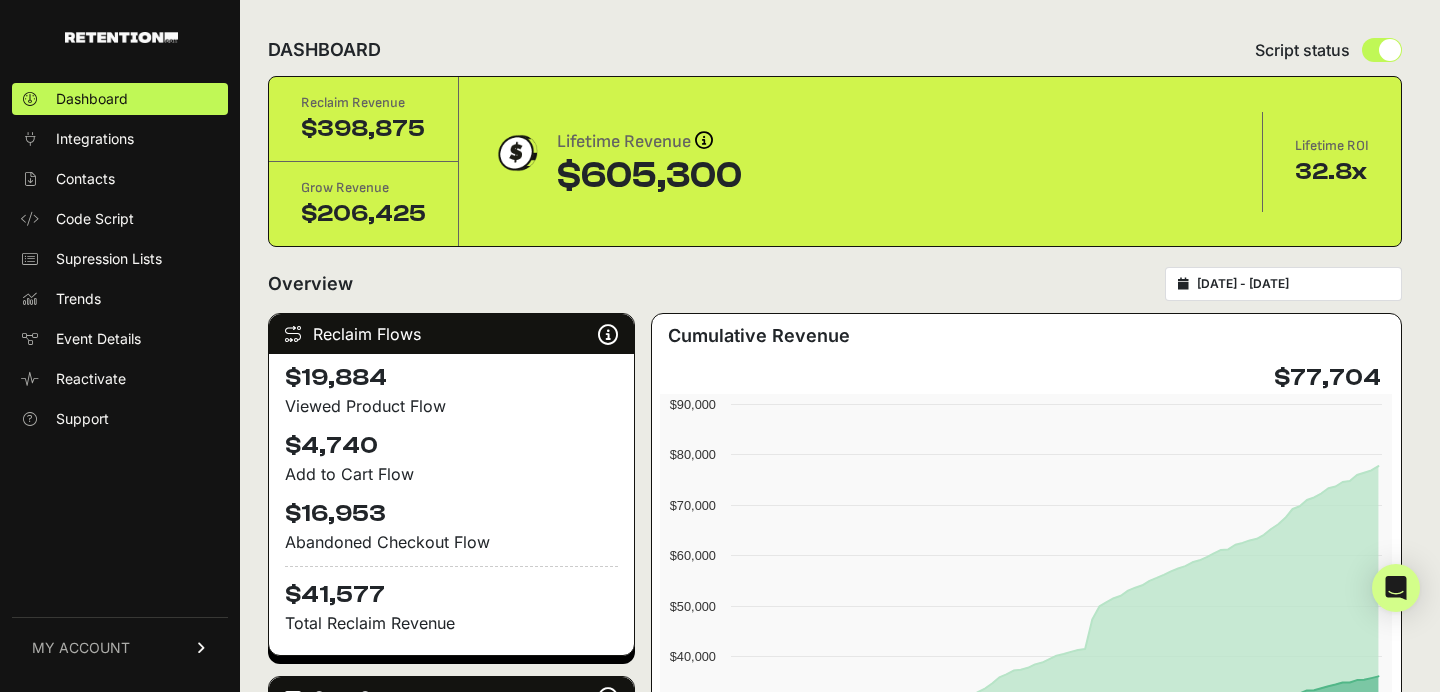 click on "[DATE] - [DATE]" at bounding box center [1293, 284] 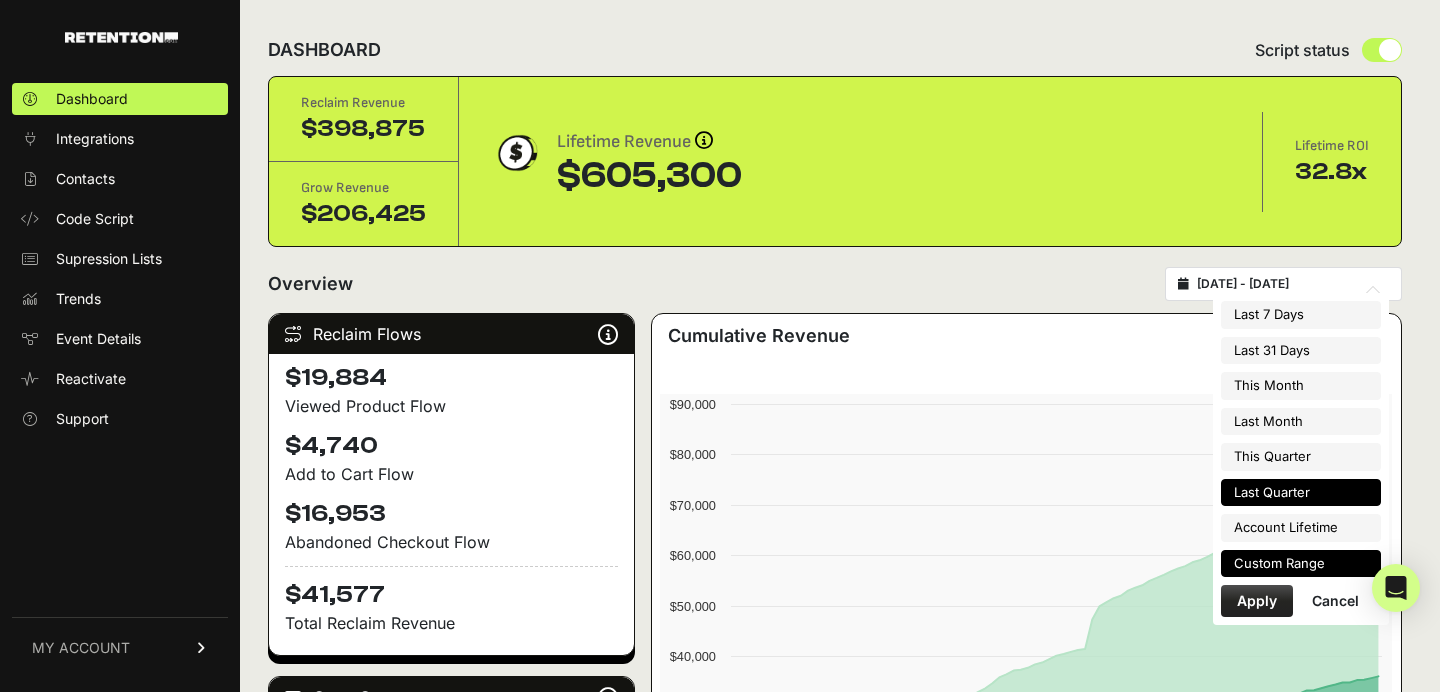 click on "Custom Range" at bounding box center (1301, 564) 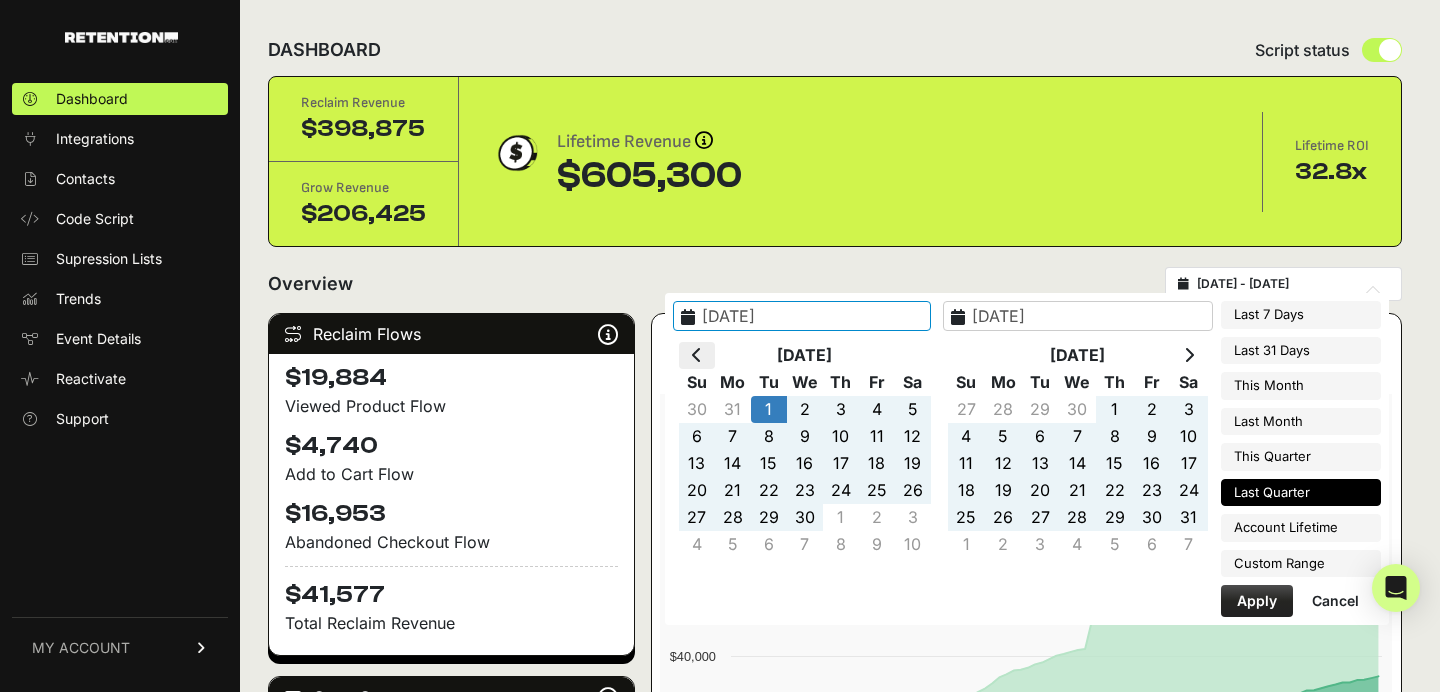 click at bounding box center (697, 355) 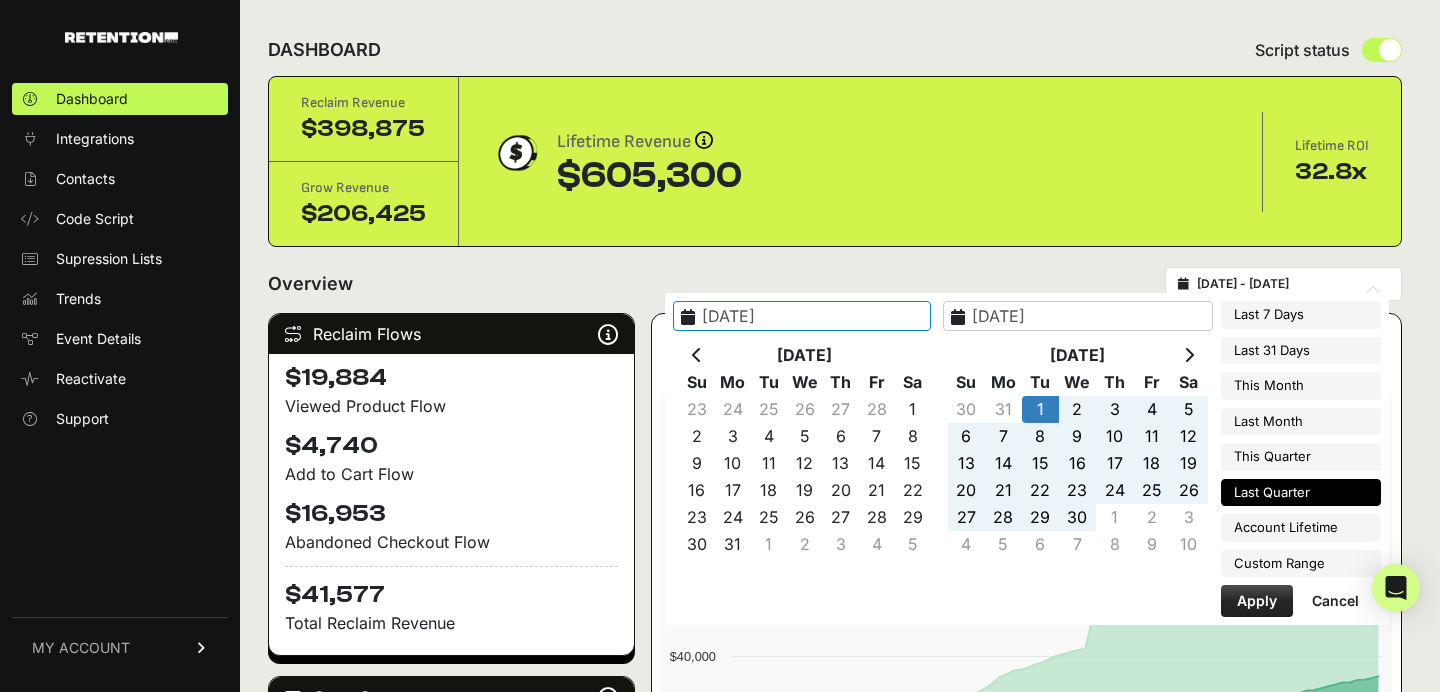 click at bounding box center [697, 355] 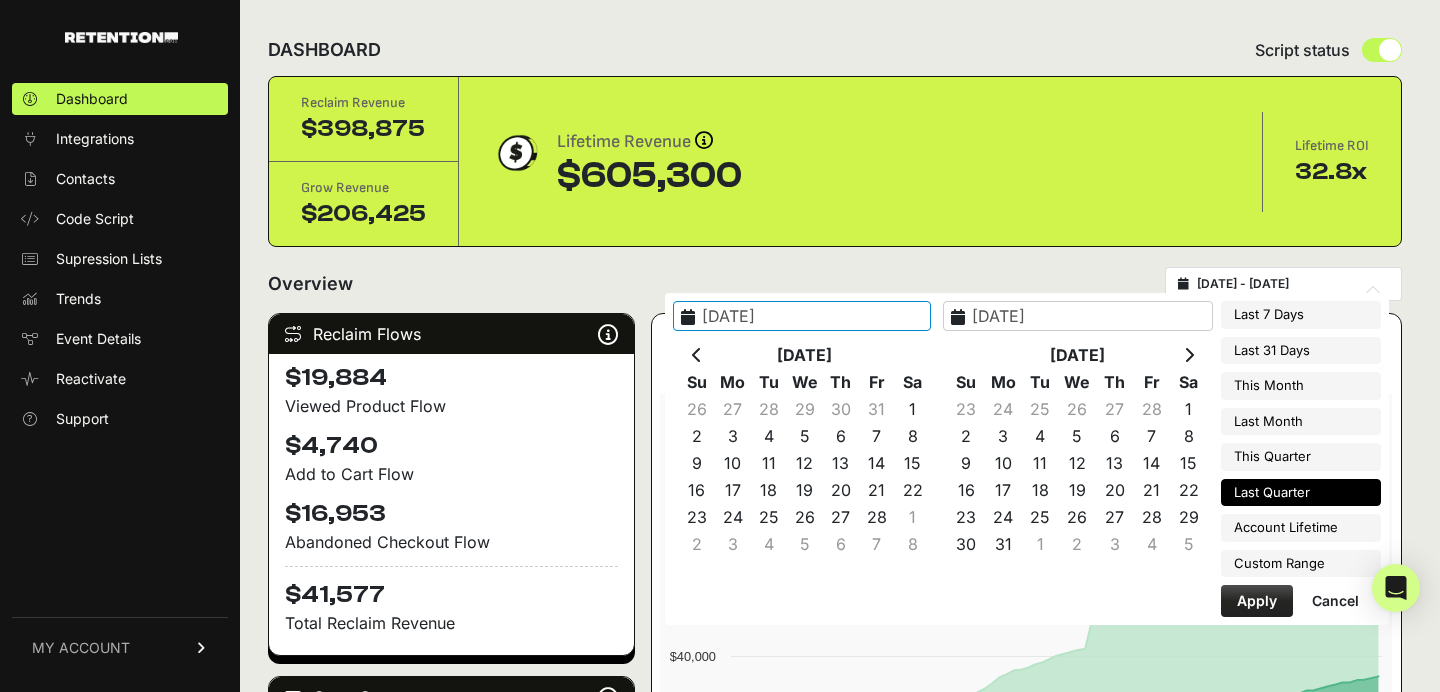 click at bounding box center (697, 355) 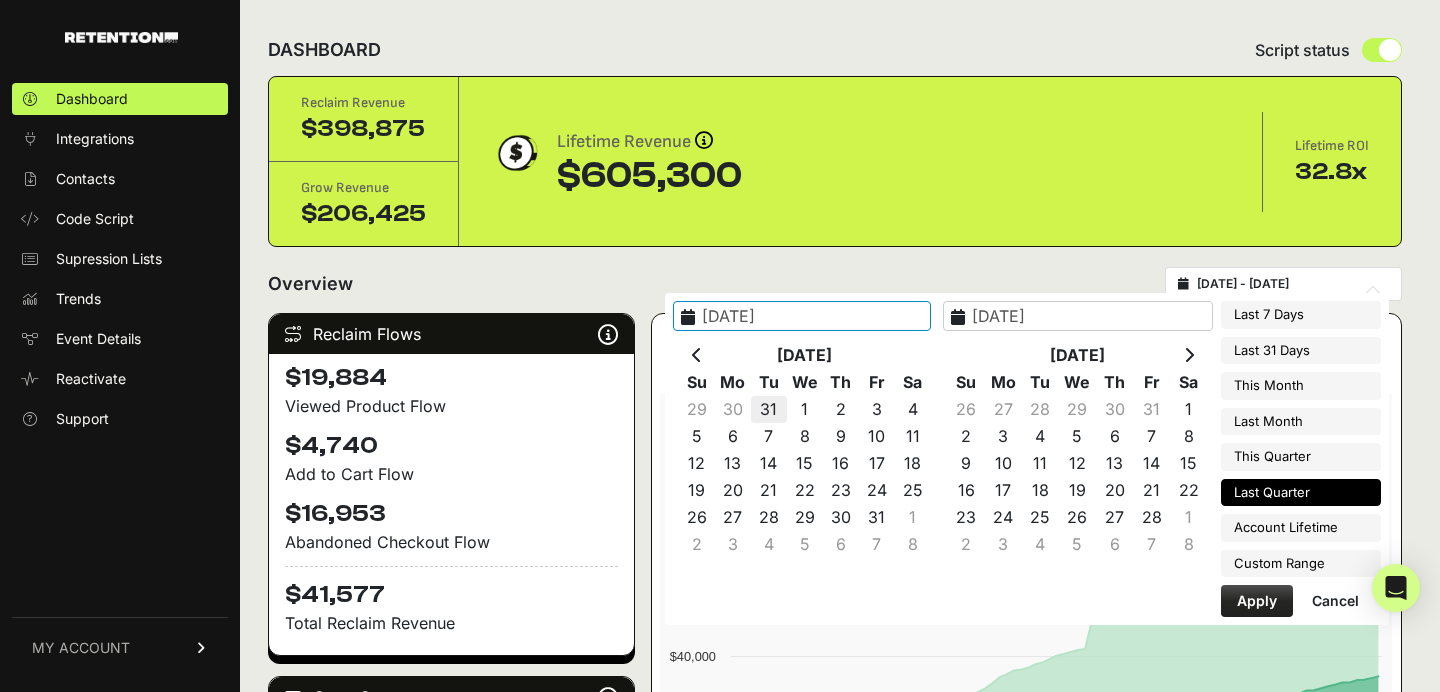 type on "2024-12-31" 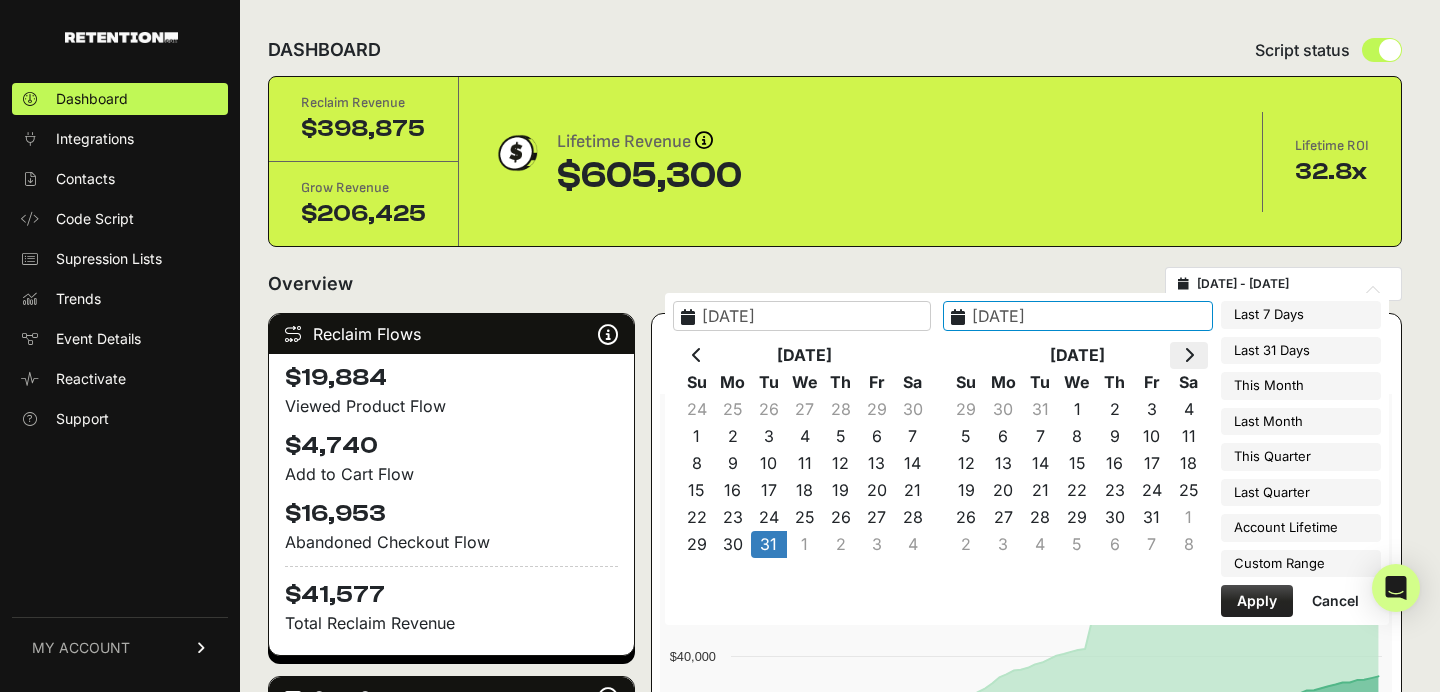 click at bounding box center [1188, 355] 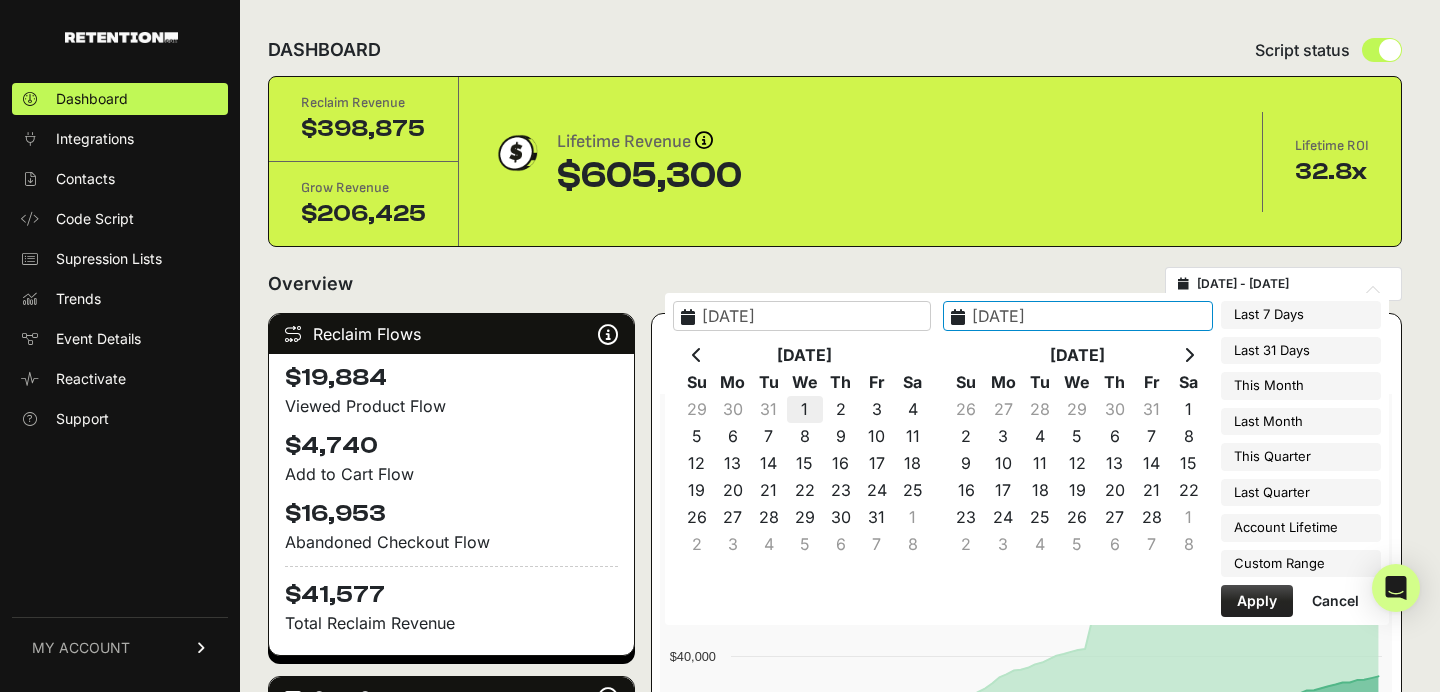type on "2025-01-01" 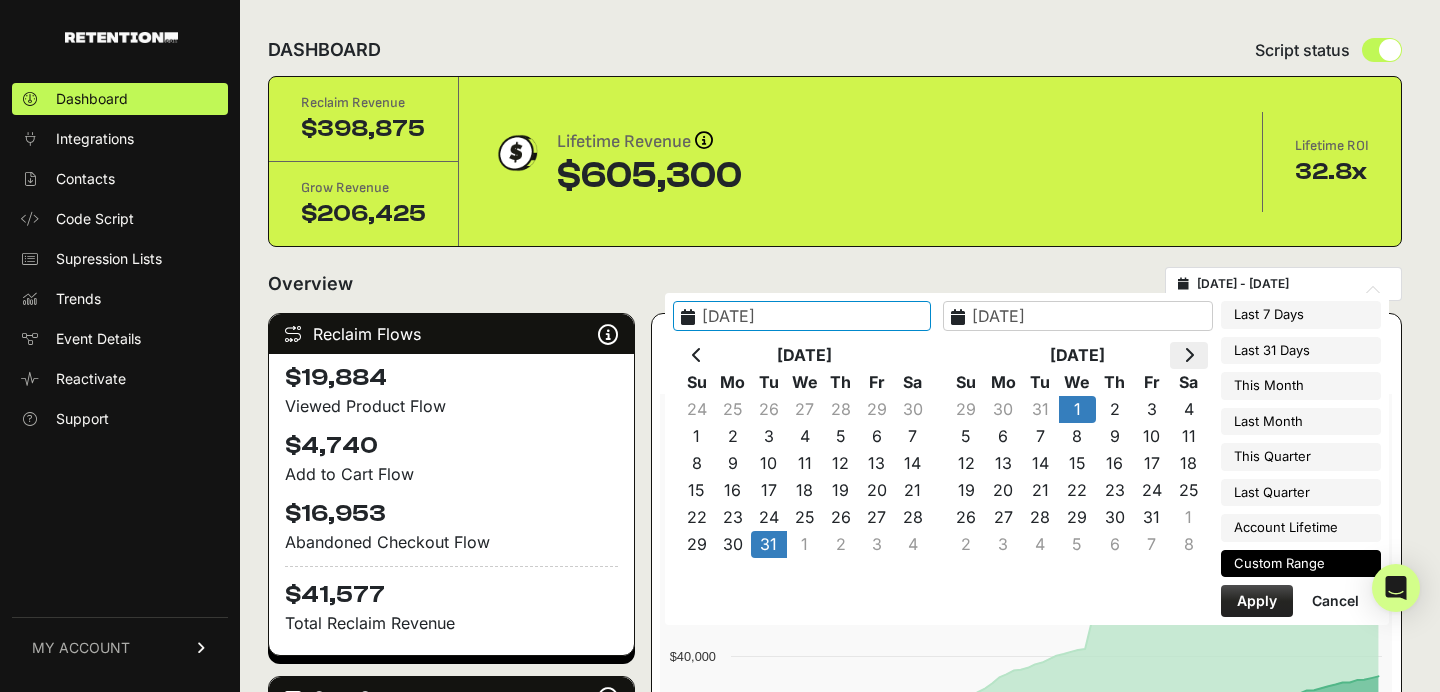 click at bounding box center [1189, 355] 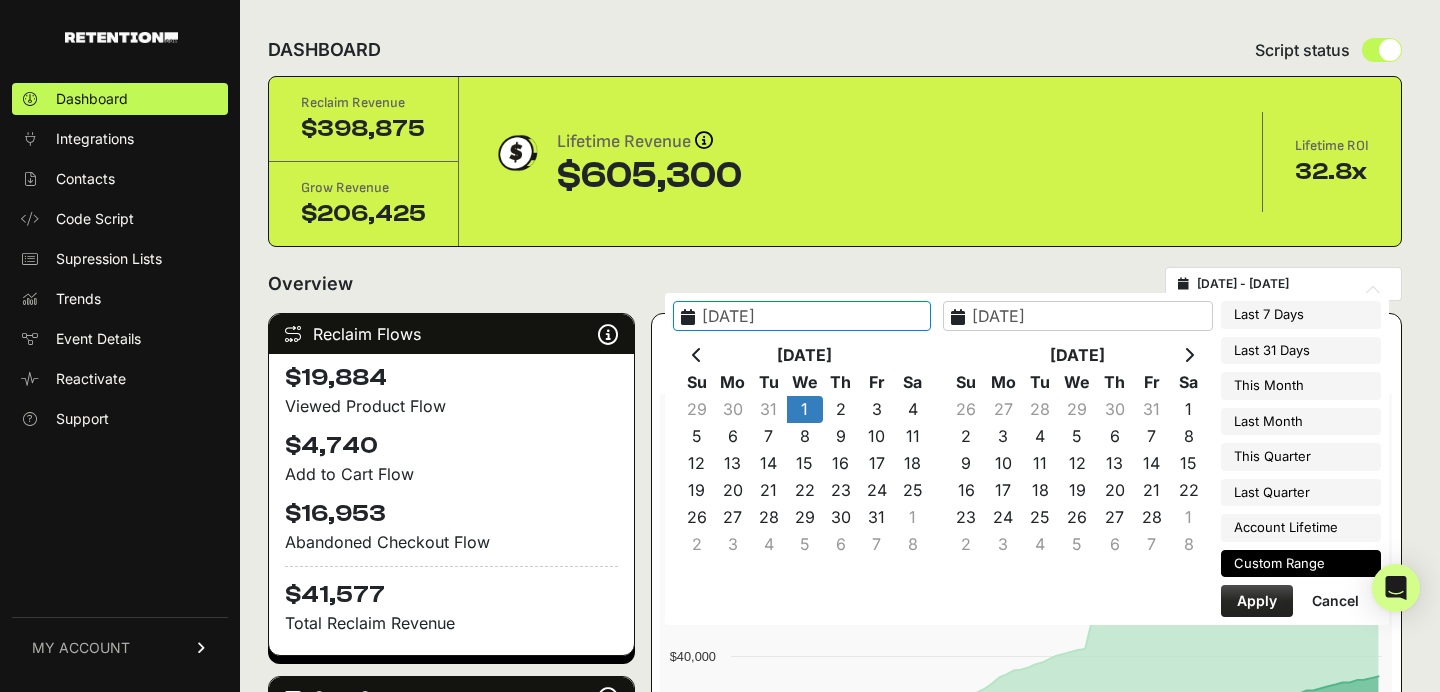 click at bounding box center (1189, 355) 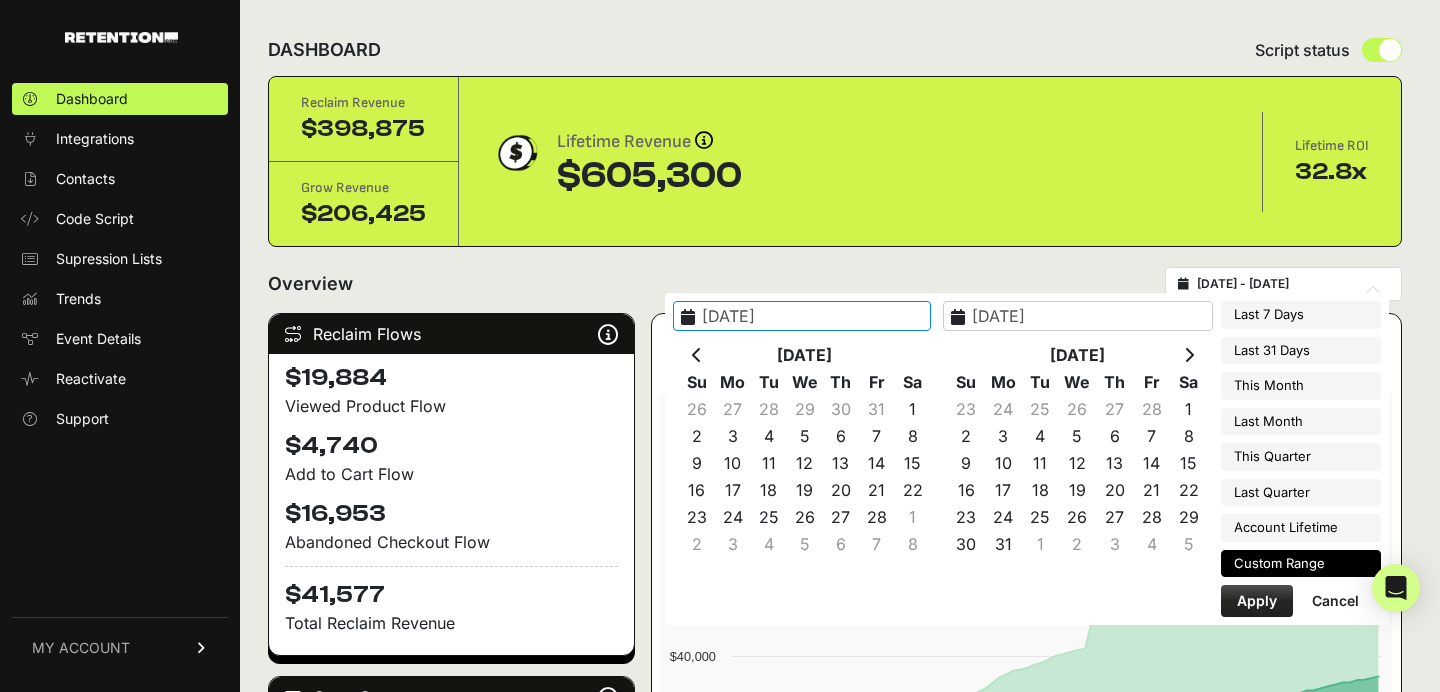 click at bounding box center [1189, 355] 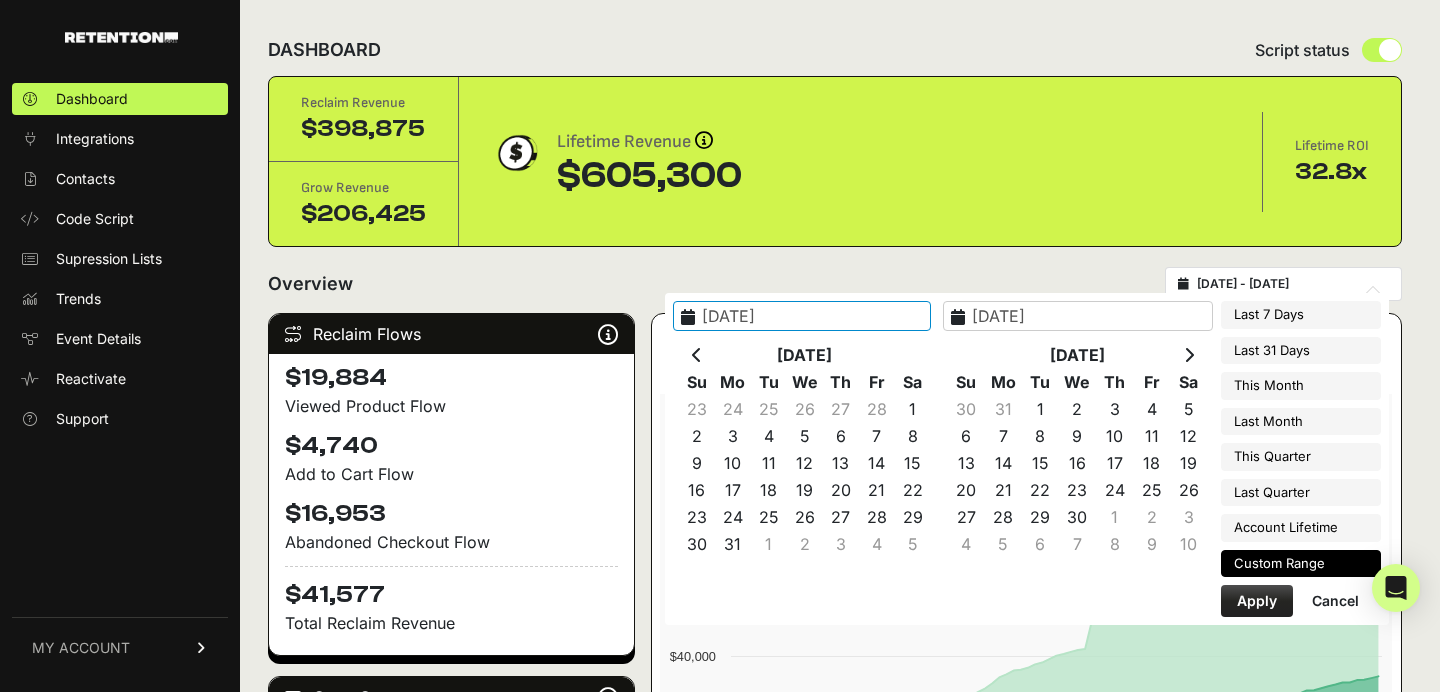 click at bounding box center (1189, 355) 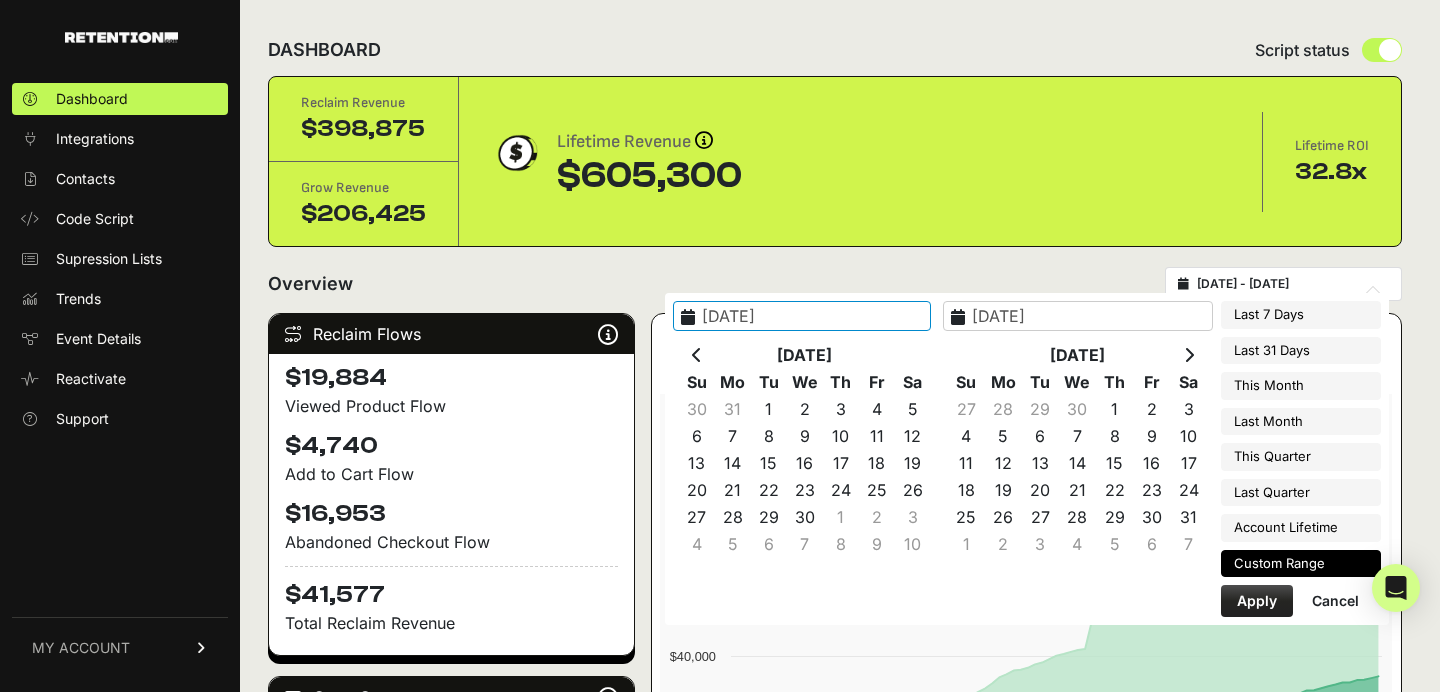 click at bounding box center (1189, 355) 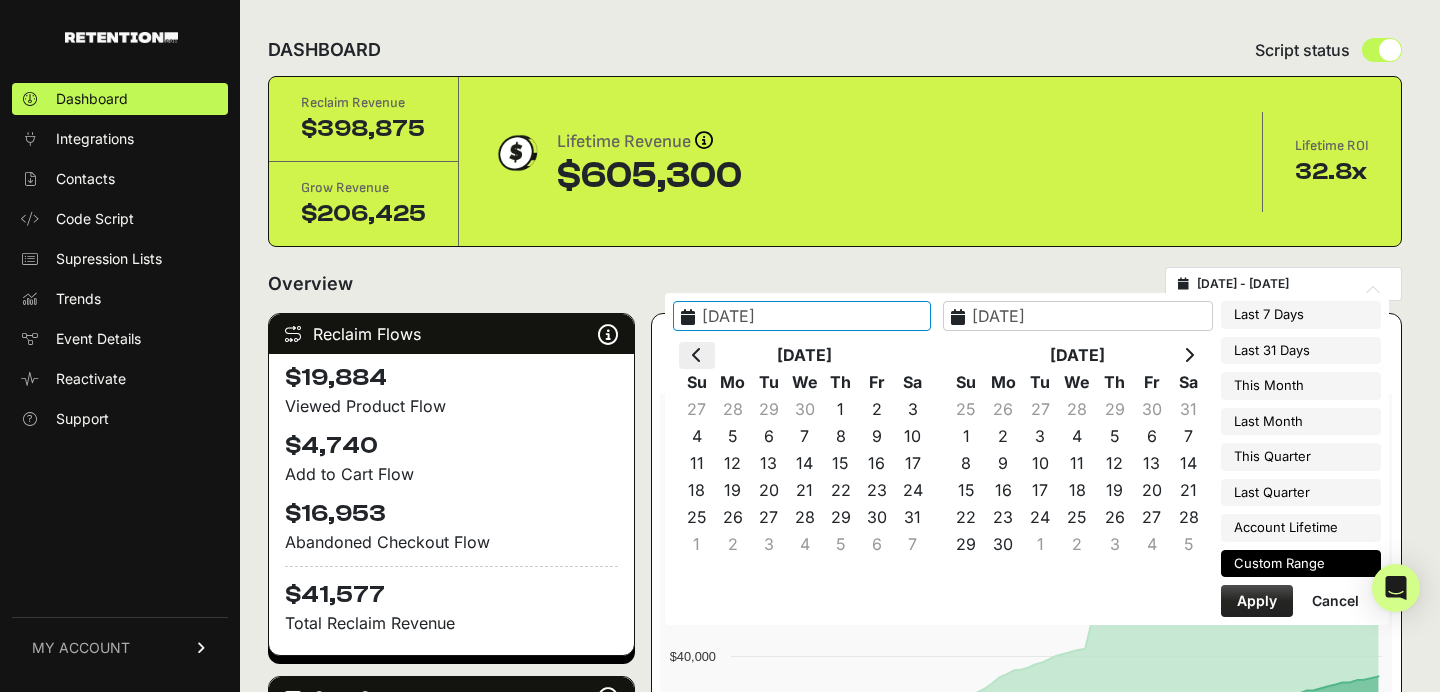 click at bounding box center [697, 355] 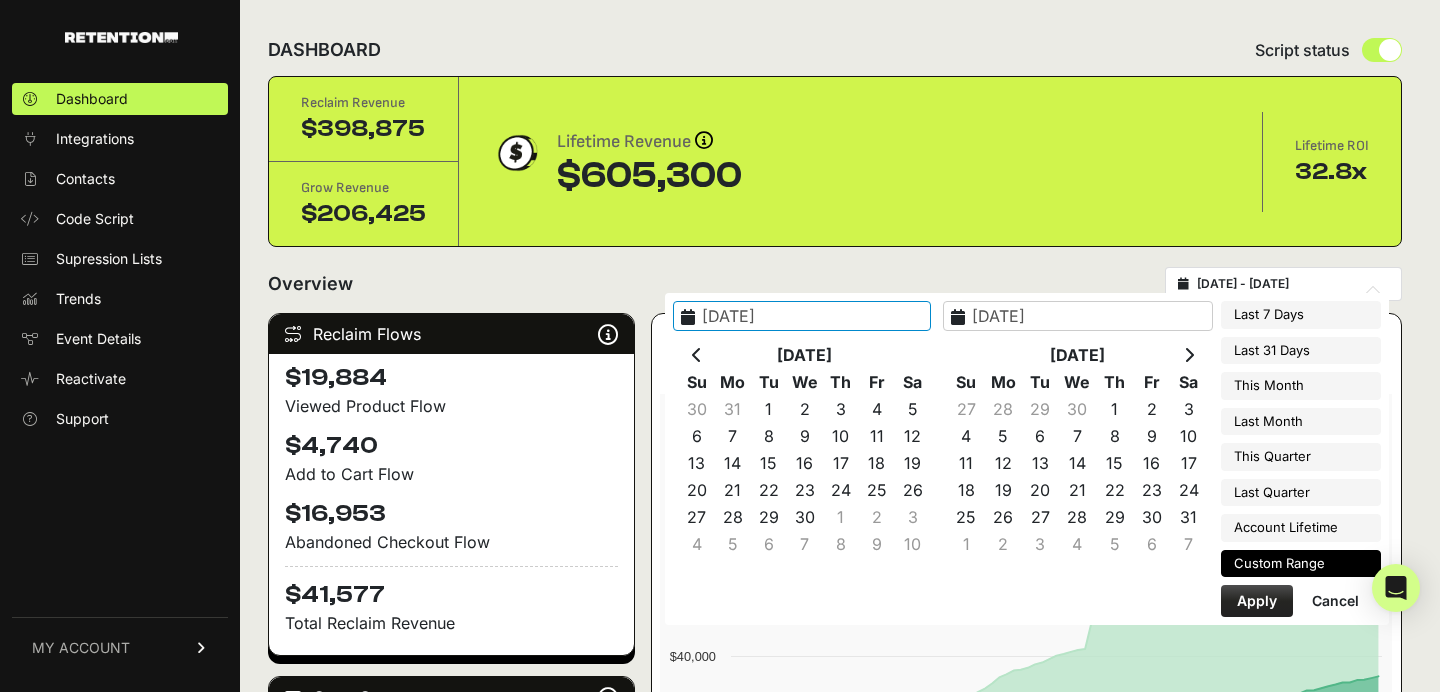 click at bounding box center (697, 355) 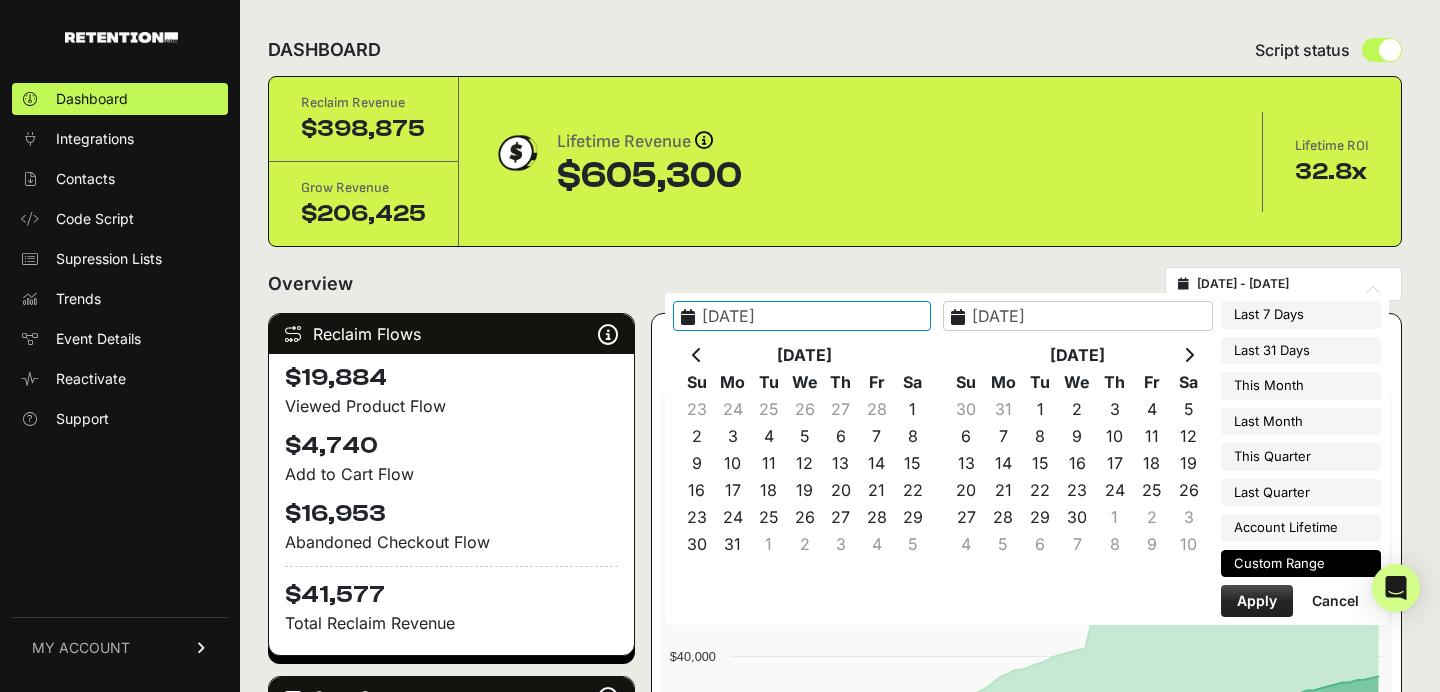 click at bounding box center (697, 355) 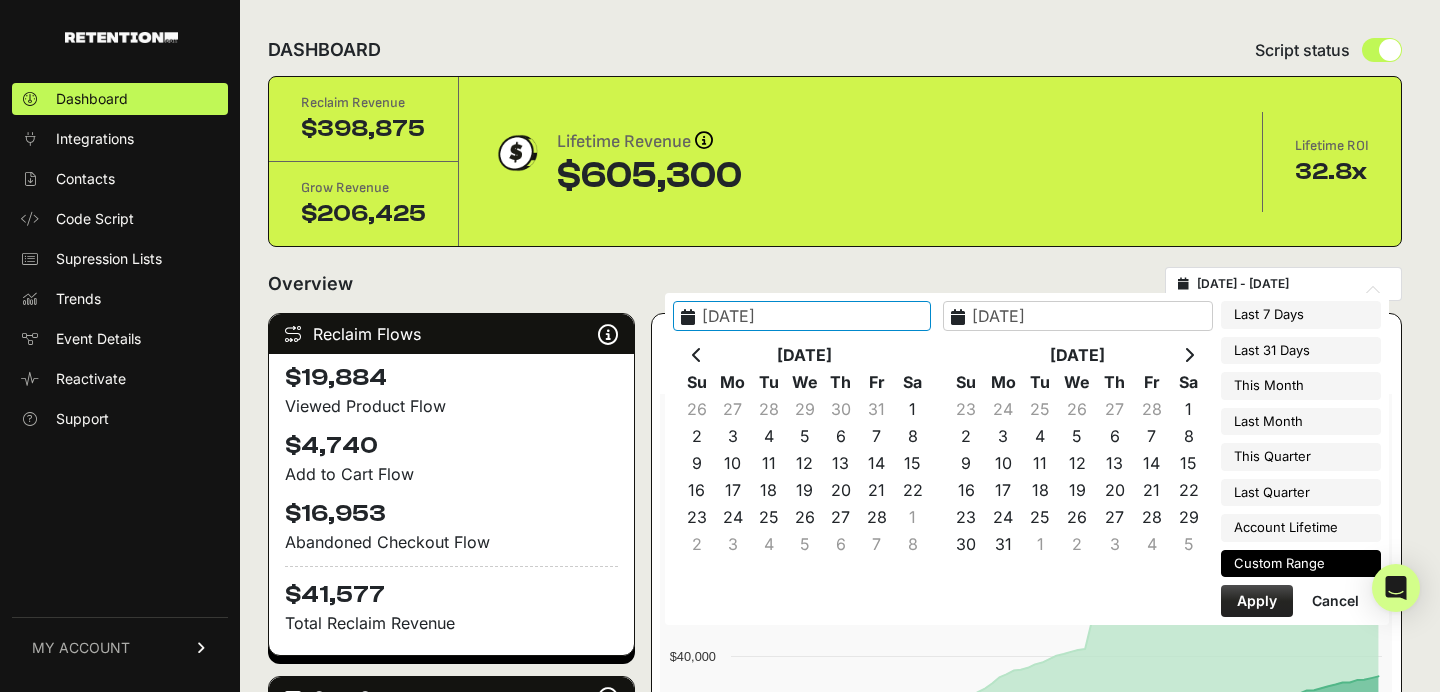 click at bounding box center (697, 355) 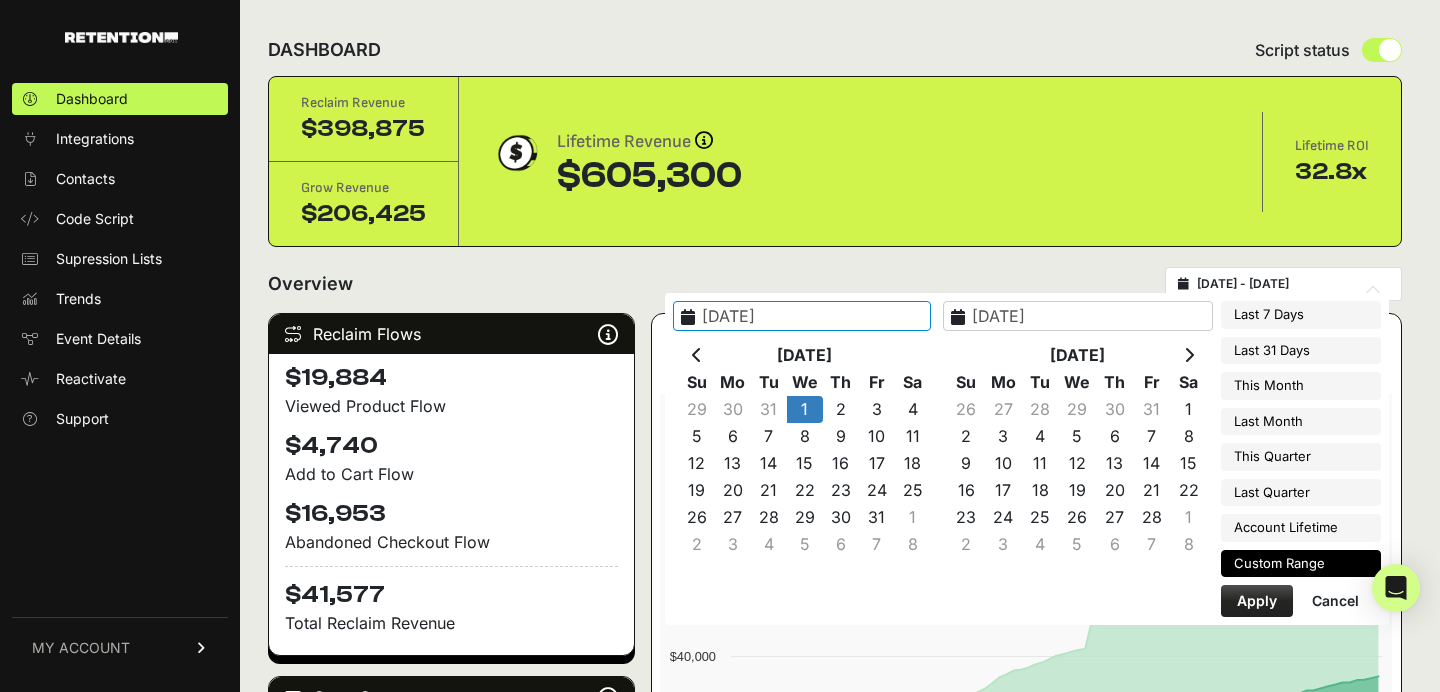 type on "2025-01-01" 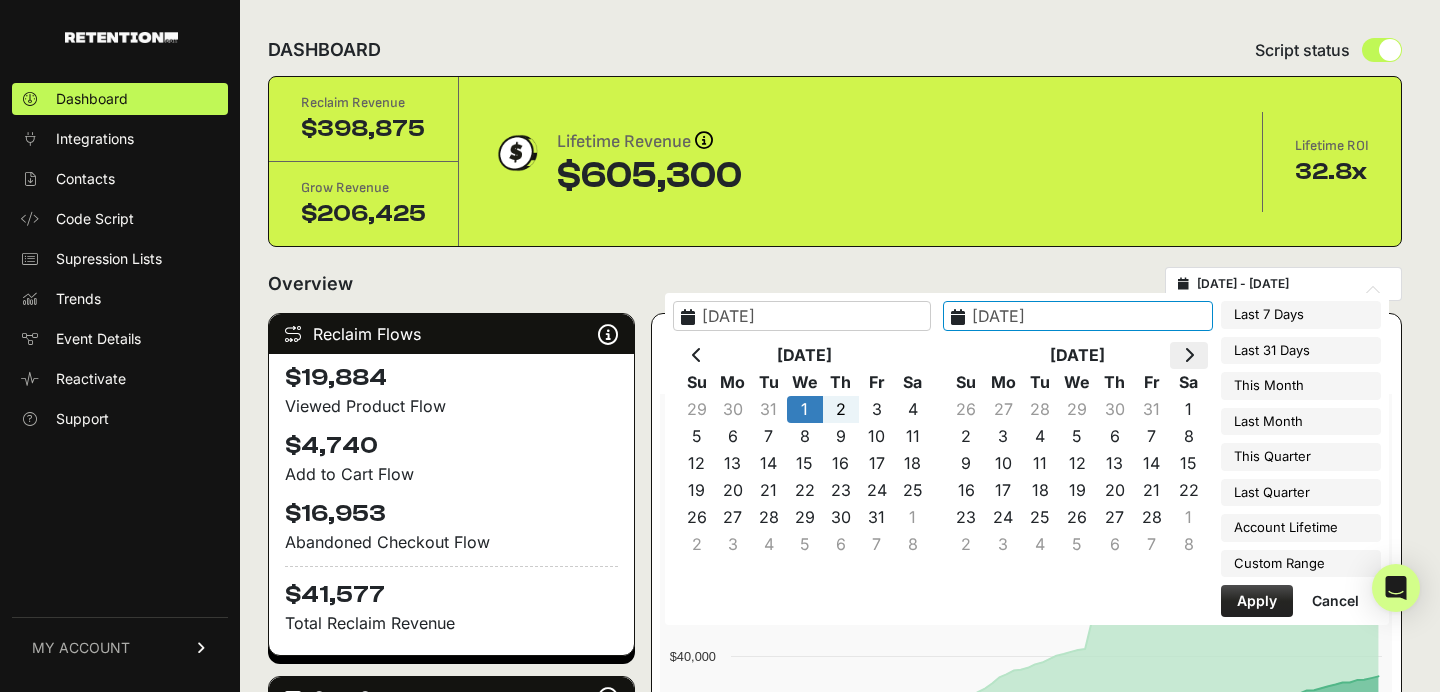 click at bounding box center (1188, 355) 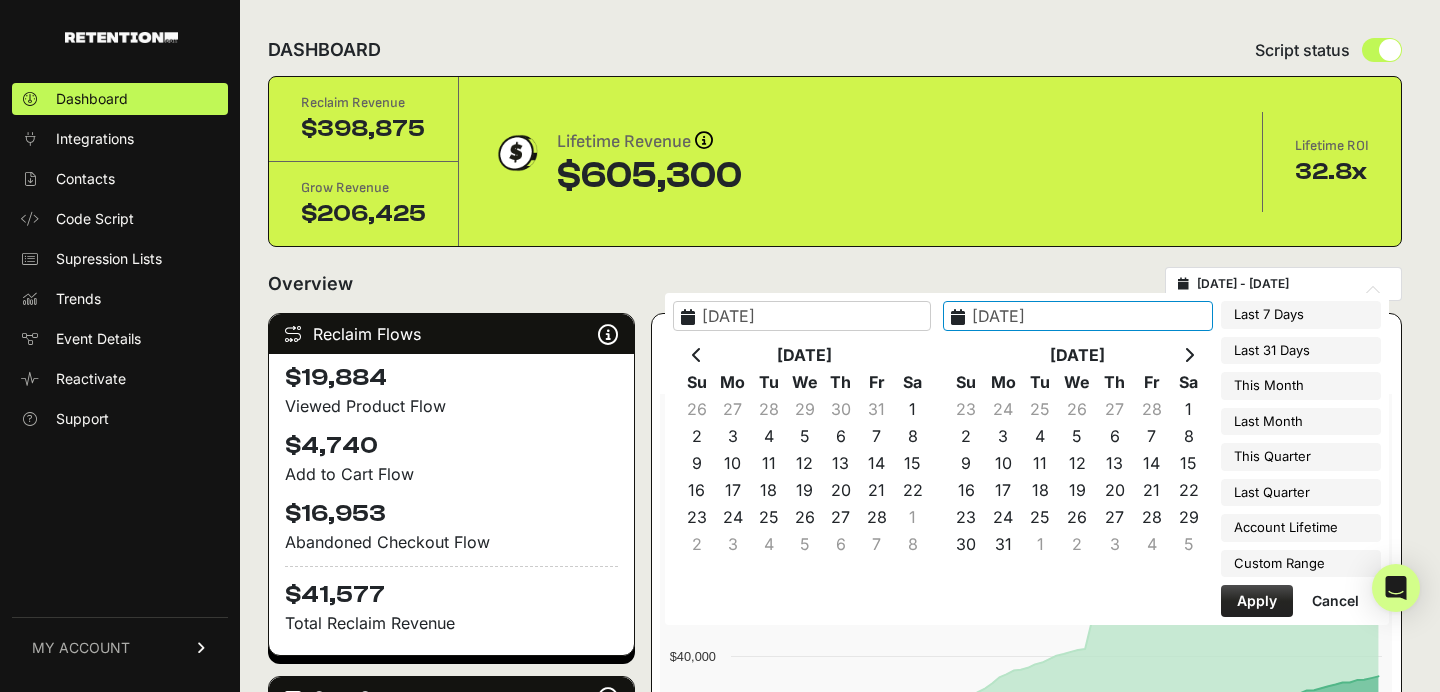 click at bounding box center [1188, 355] 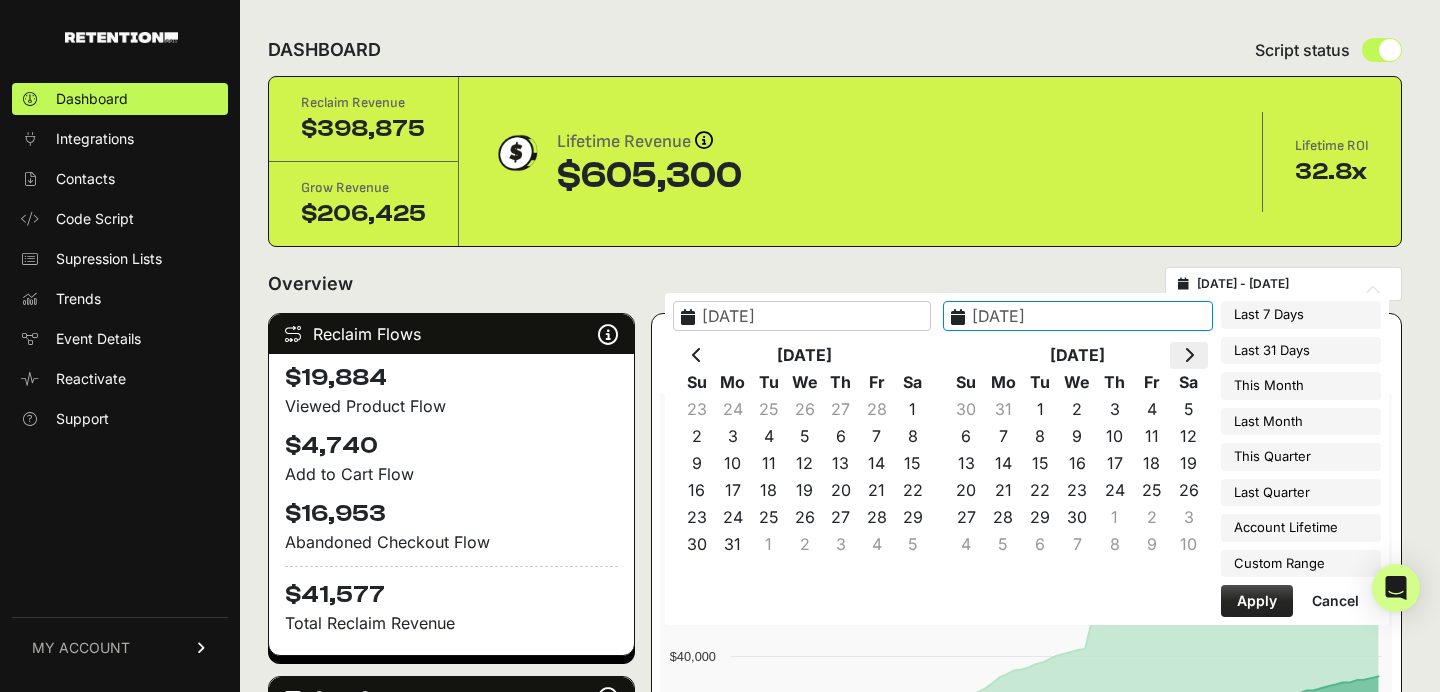 click at bounding box center [1188, 355] 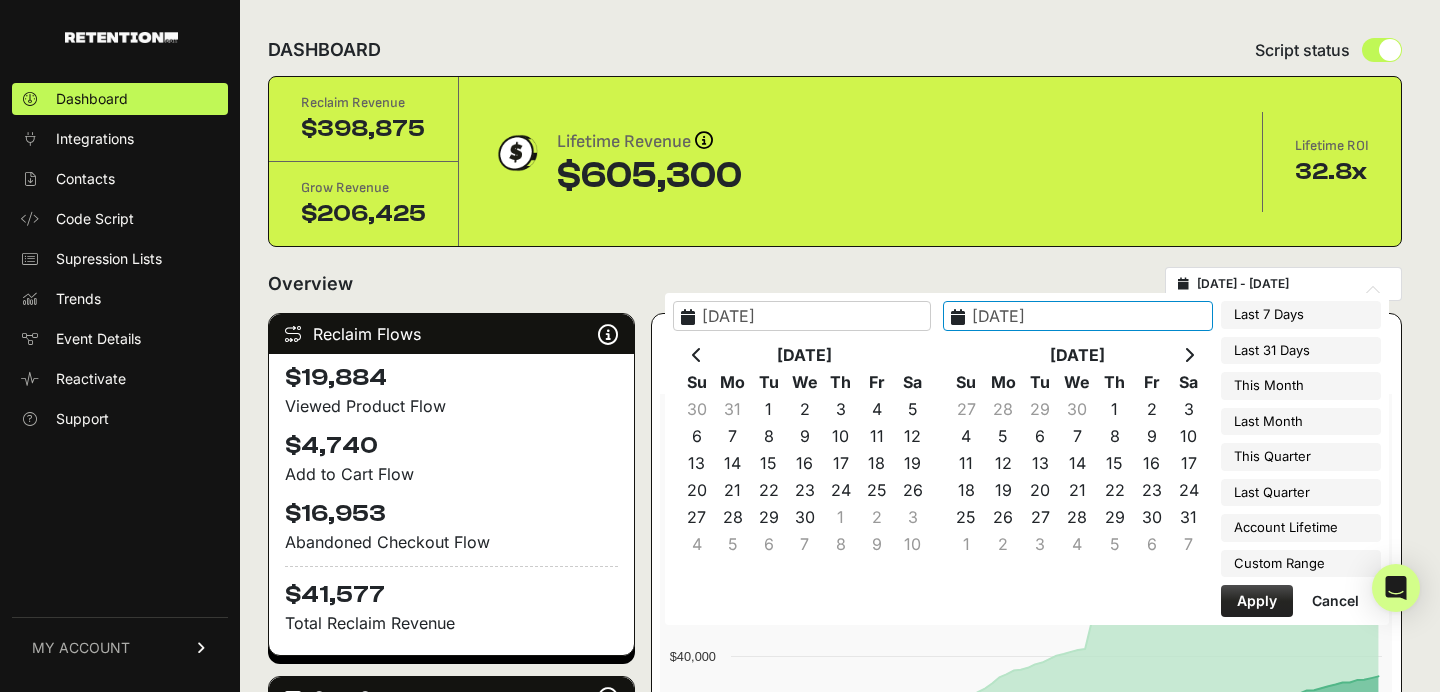 click at bounding box center [1188, 355] 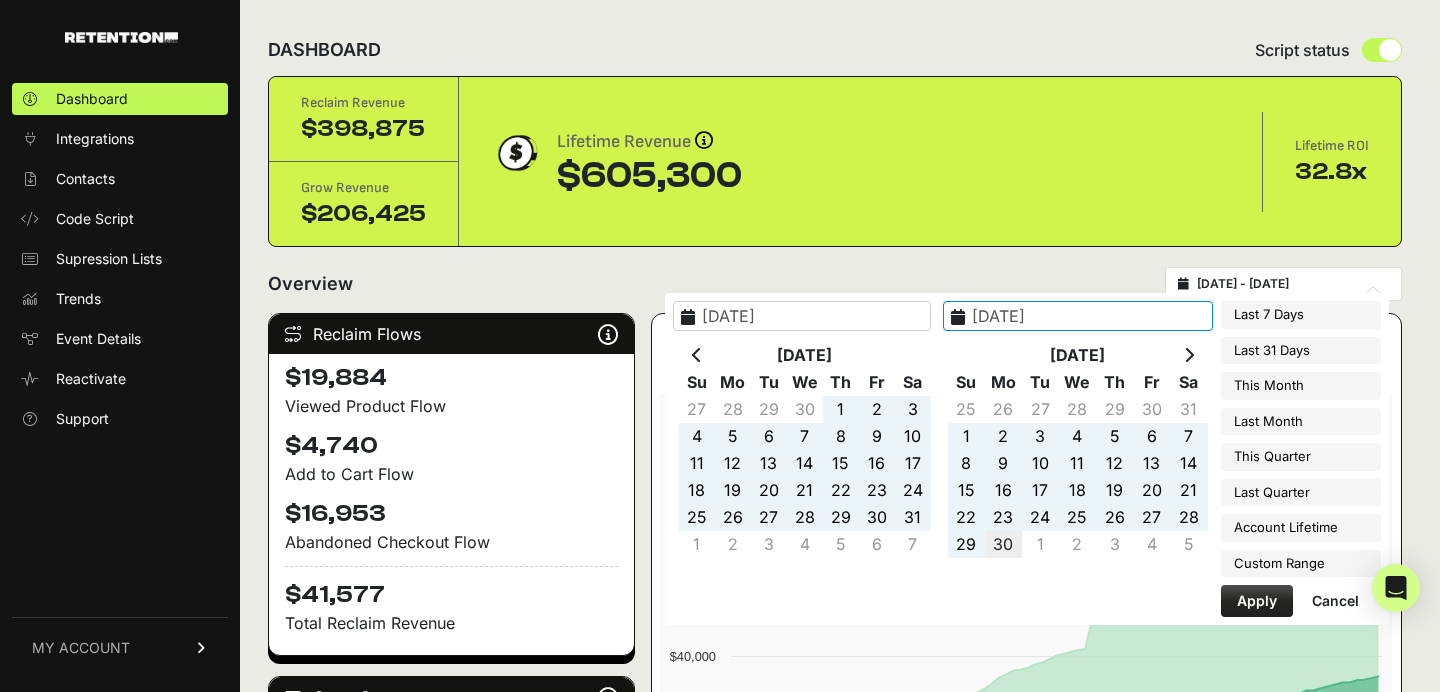 type on "2025-06-30" 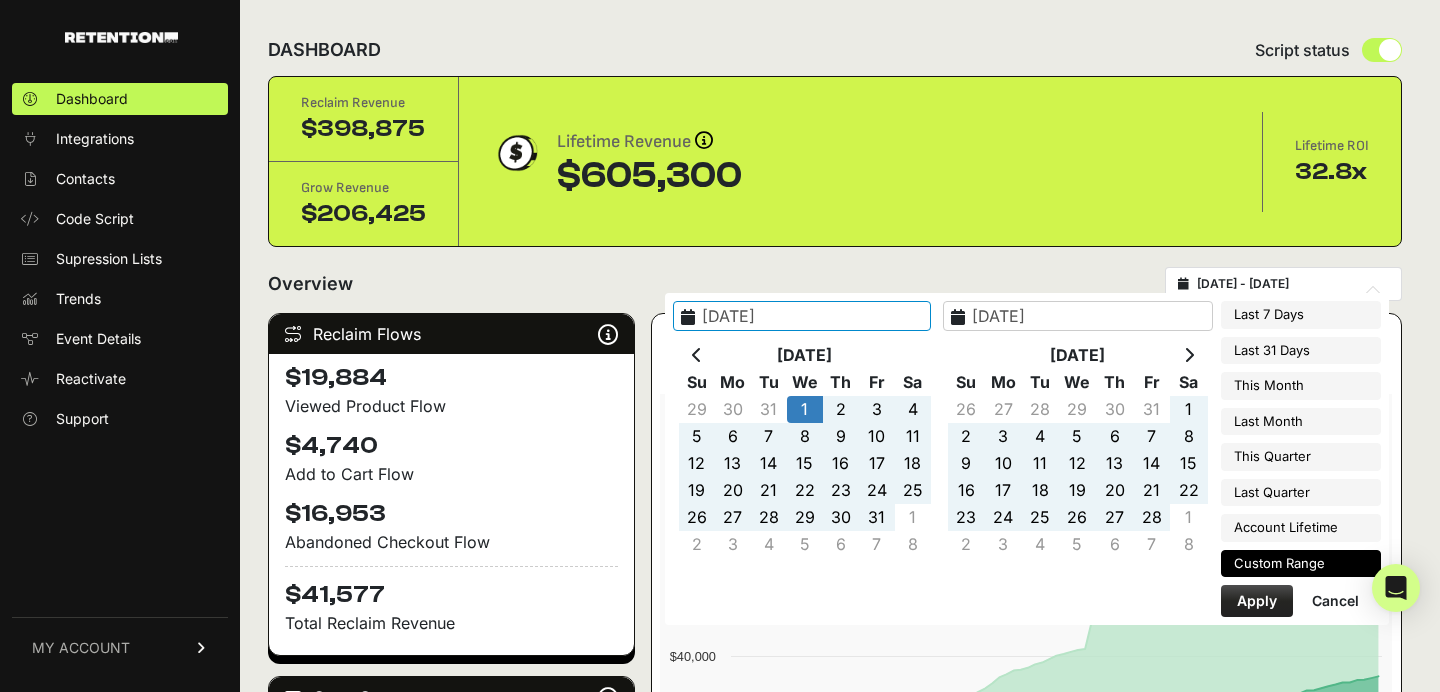 type on "2025-01-01" 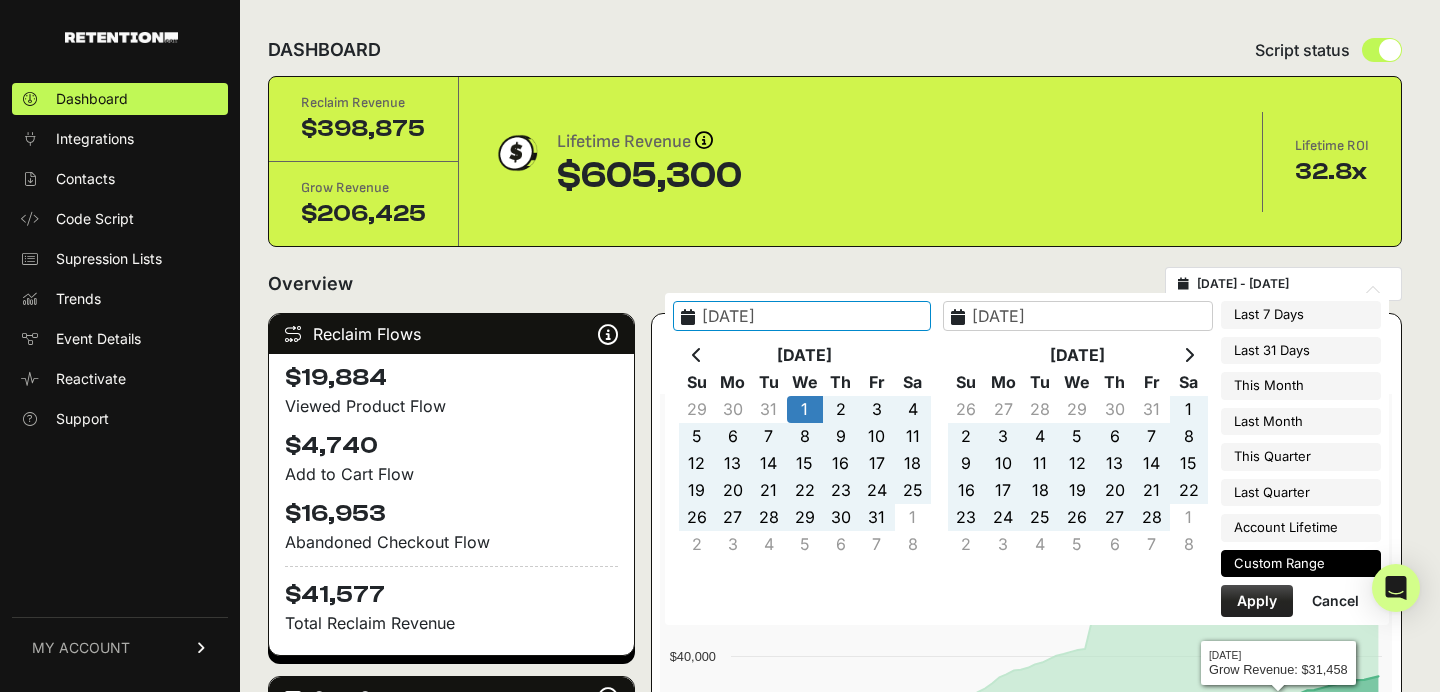 click on "Apply" at bounding box center [1257, 601] 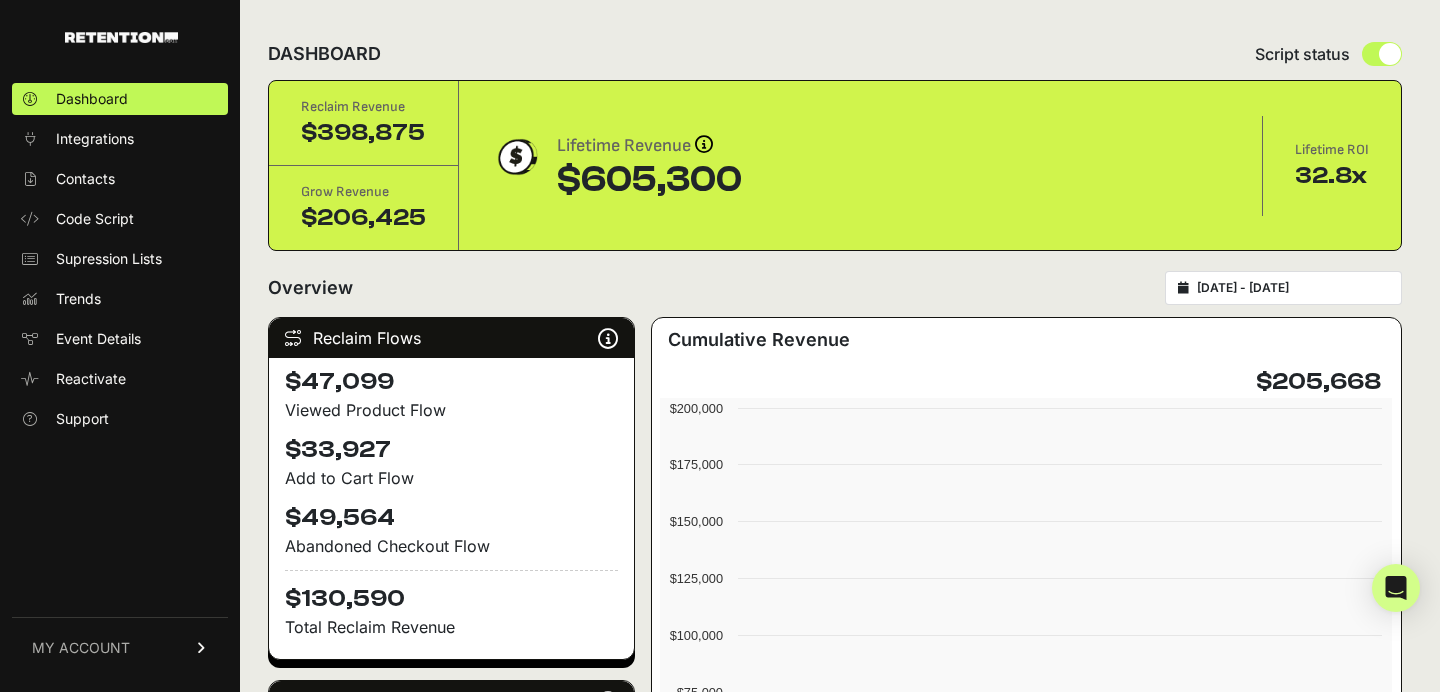 scroll, scrollTop: 0, scrollLeft: 0, axis: both 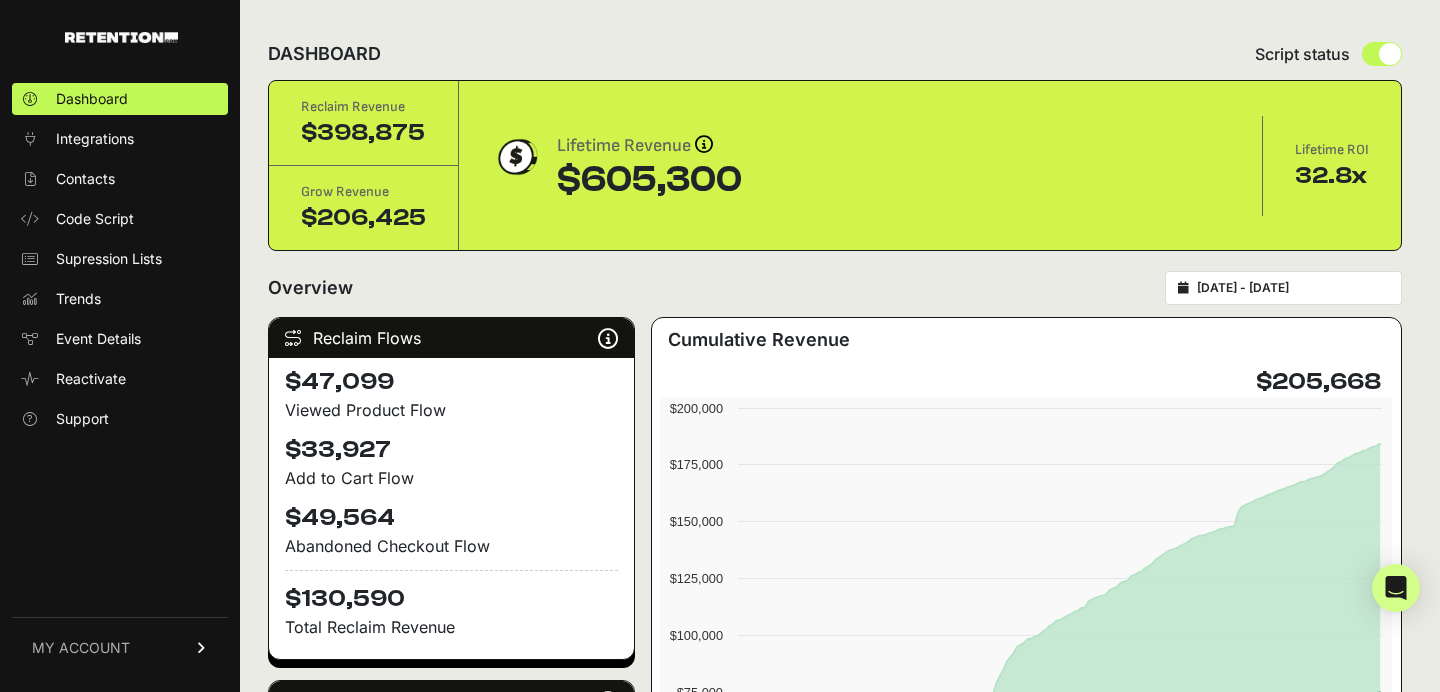 type on "[DATE]" 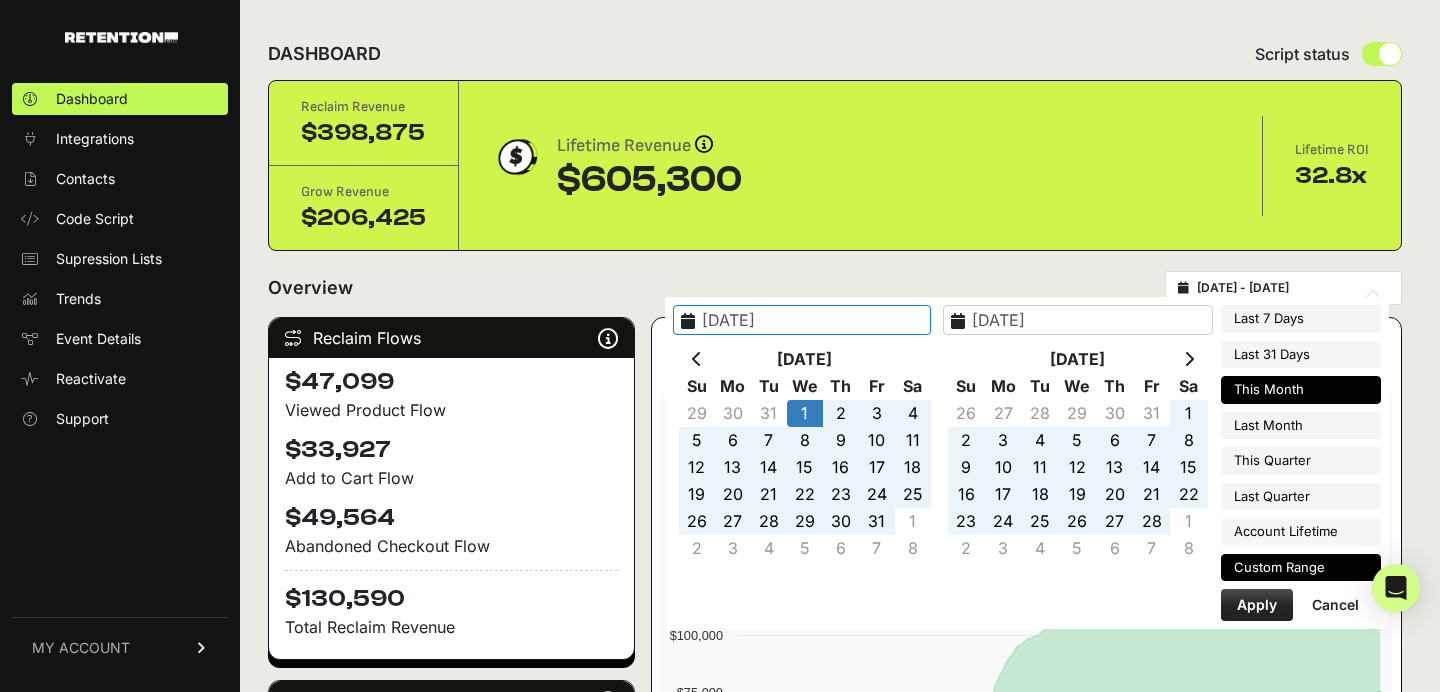 type on "[DATE]" 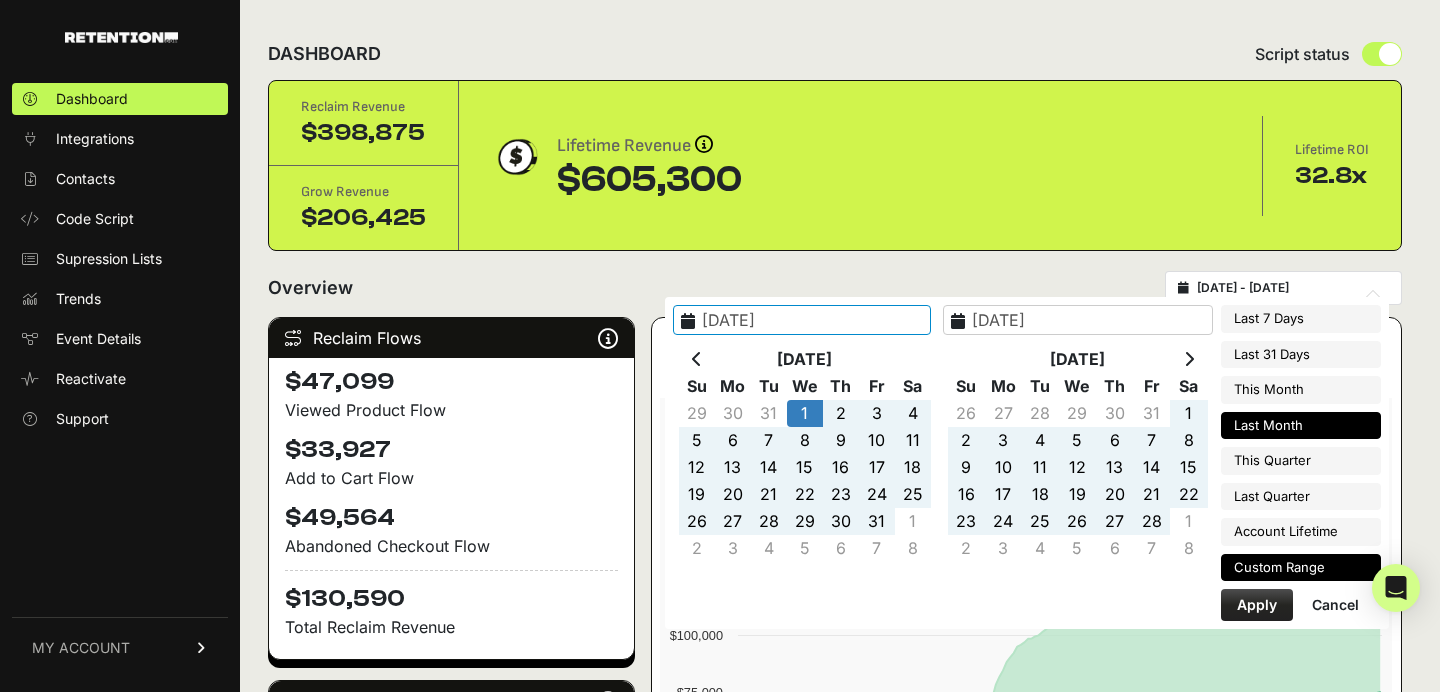 type on "2025-01-01" 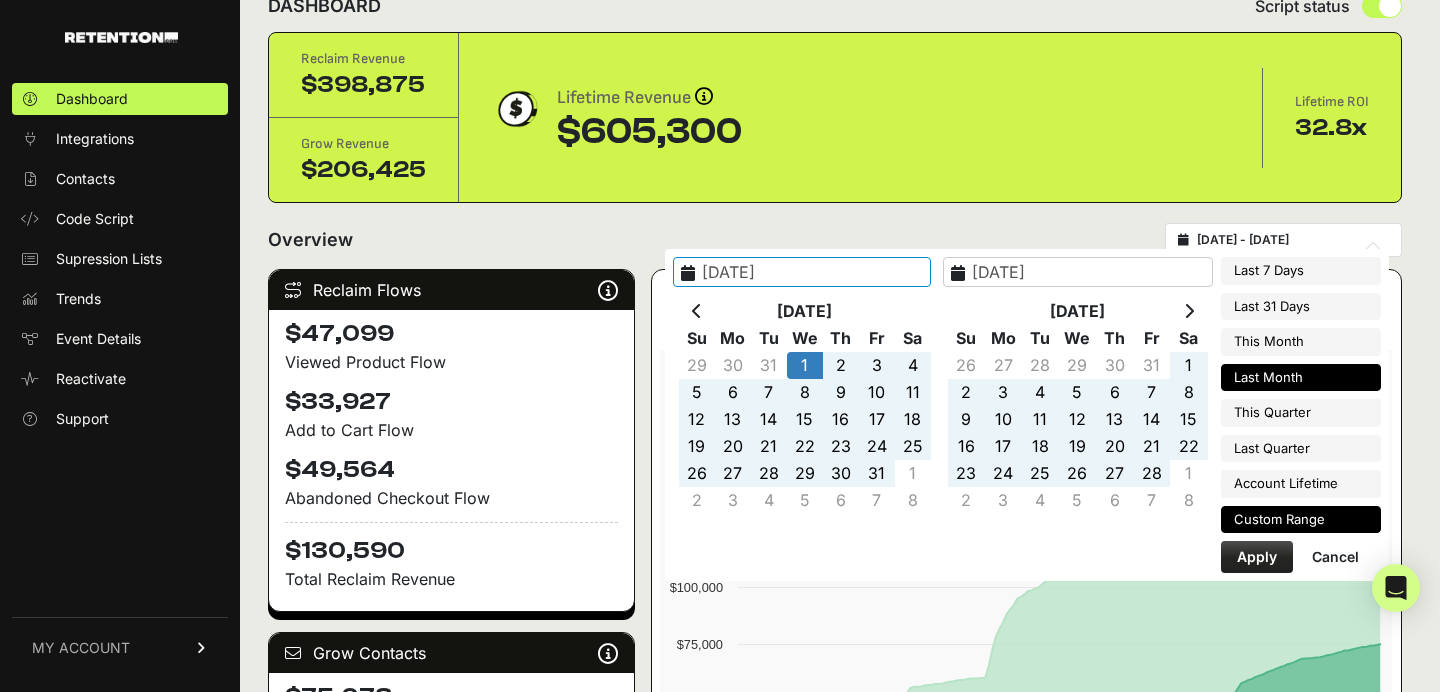 scroll, scrollTop: 8, scrollLeft: 0, axis: vertical 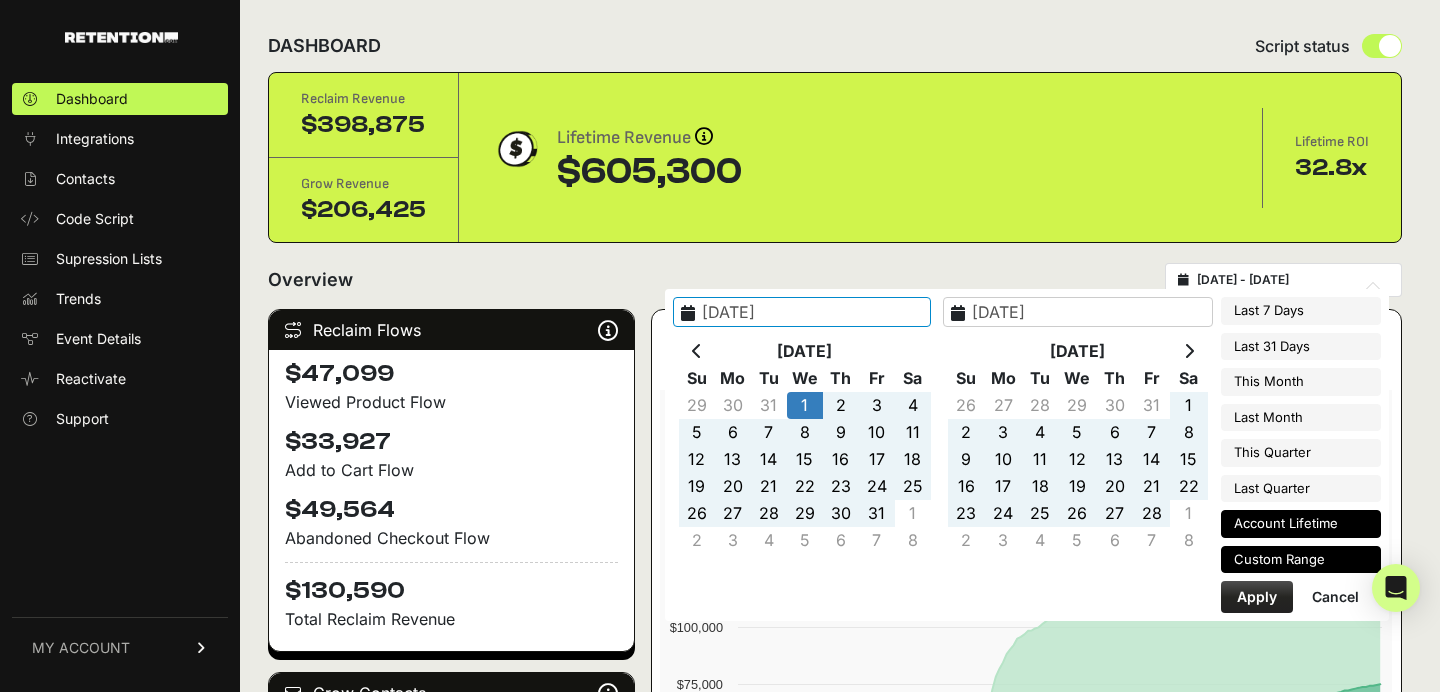 type on "2025-07-01" 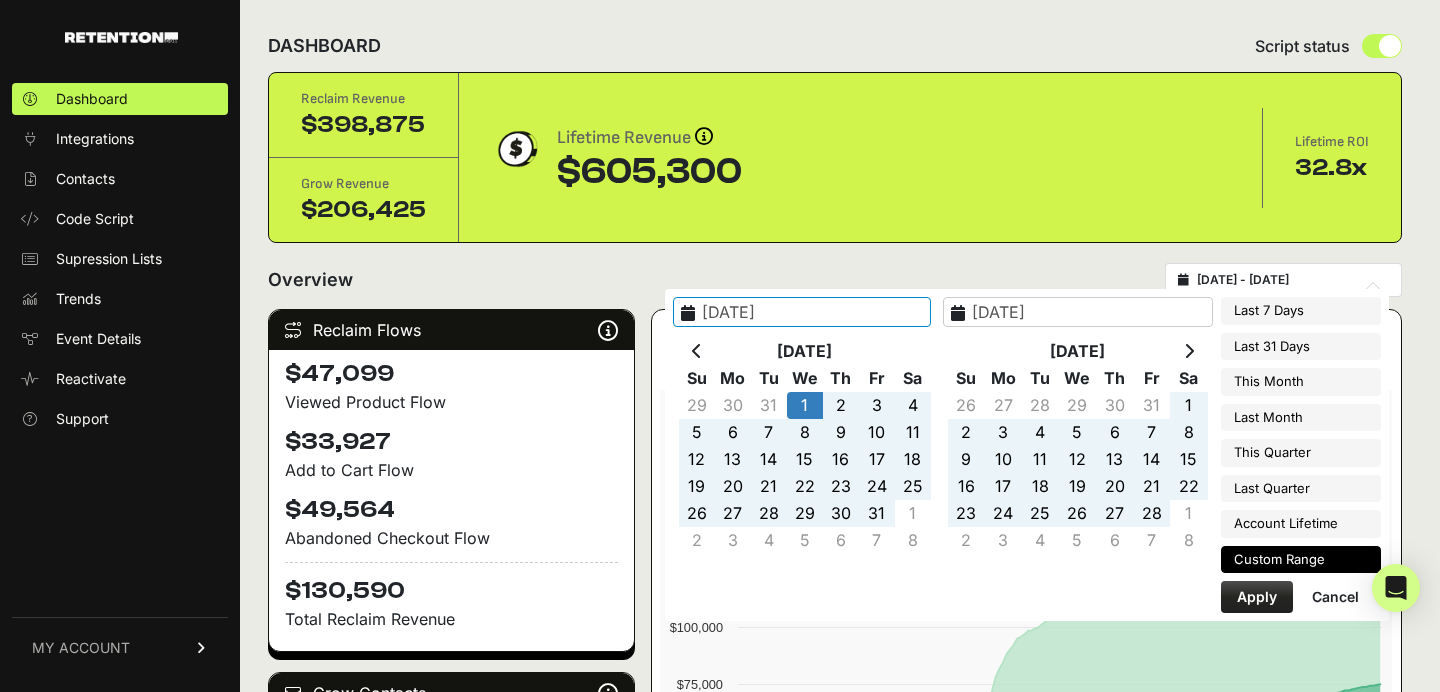 type on "2025-01-01" 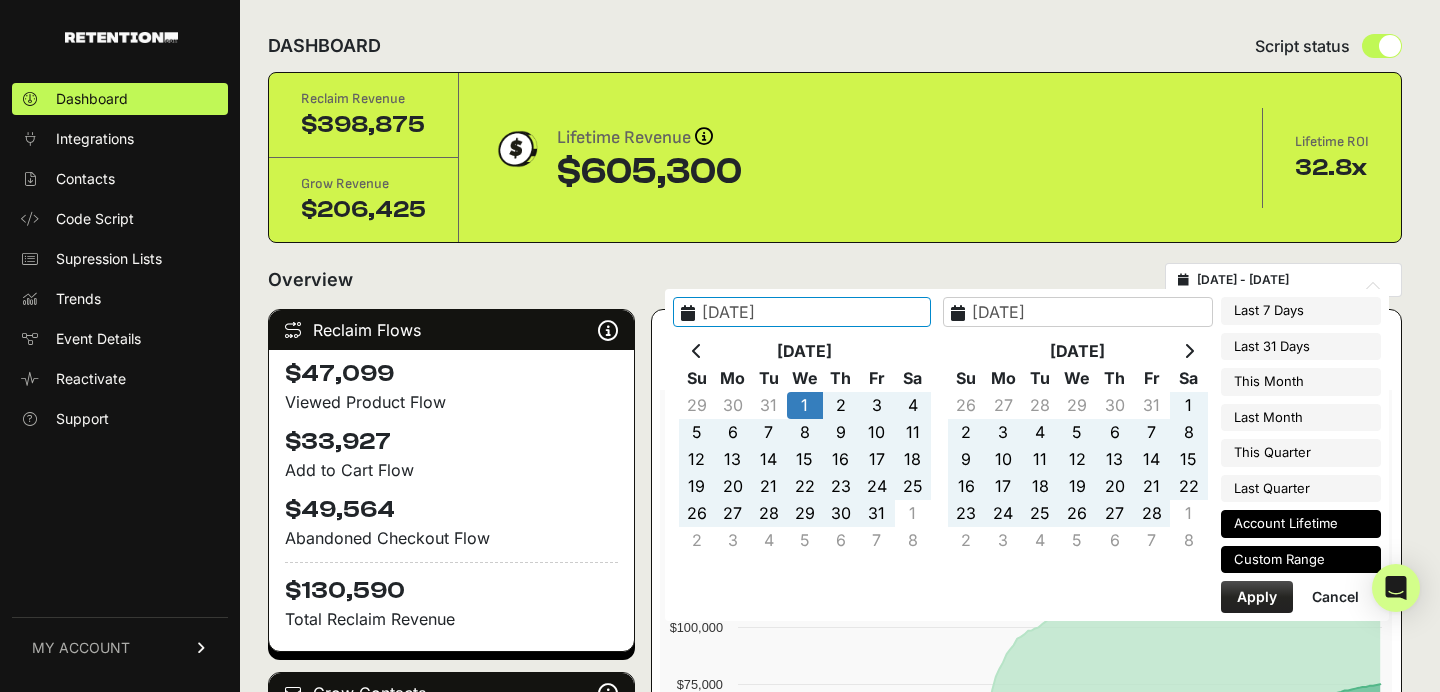 type on "2024-01-16" 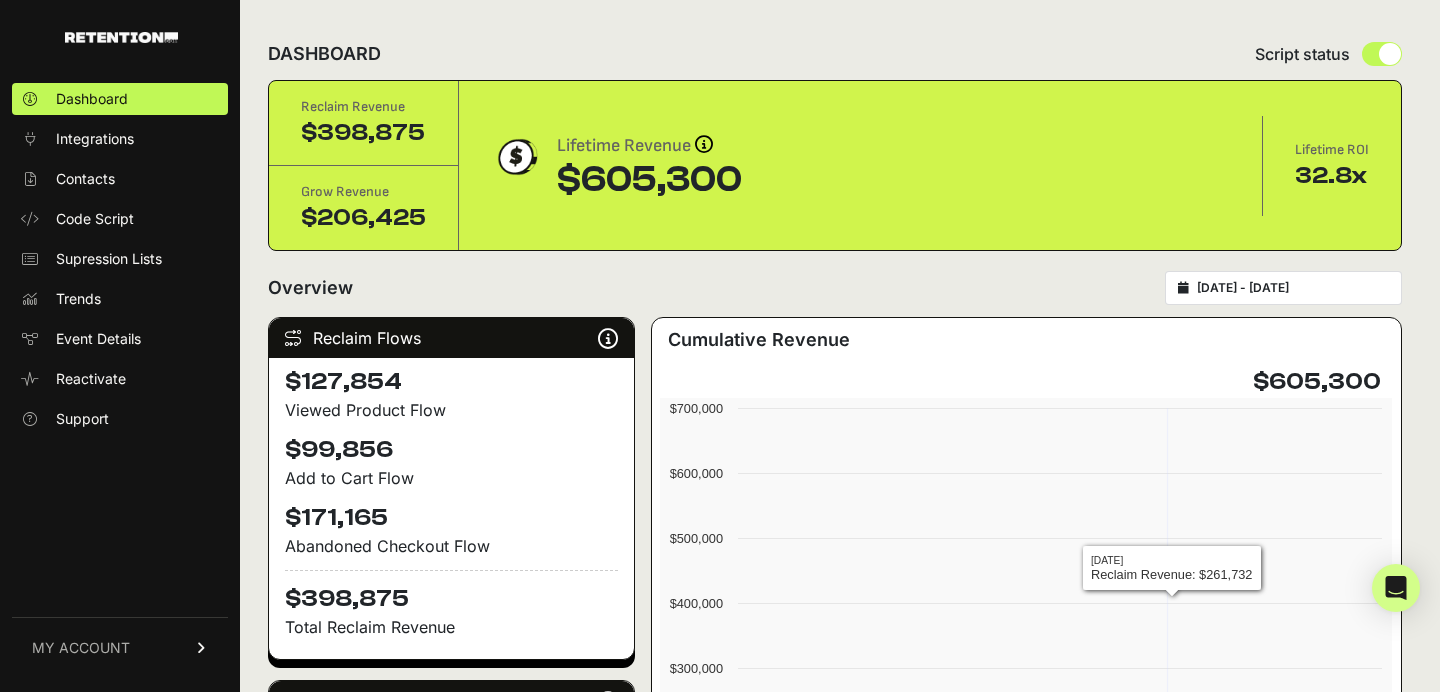 scroll, scrollTop: 0, scrollLeft: 0, axis: both 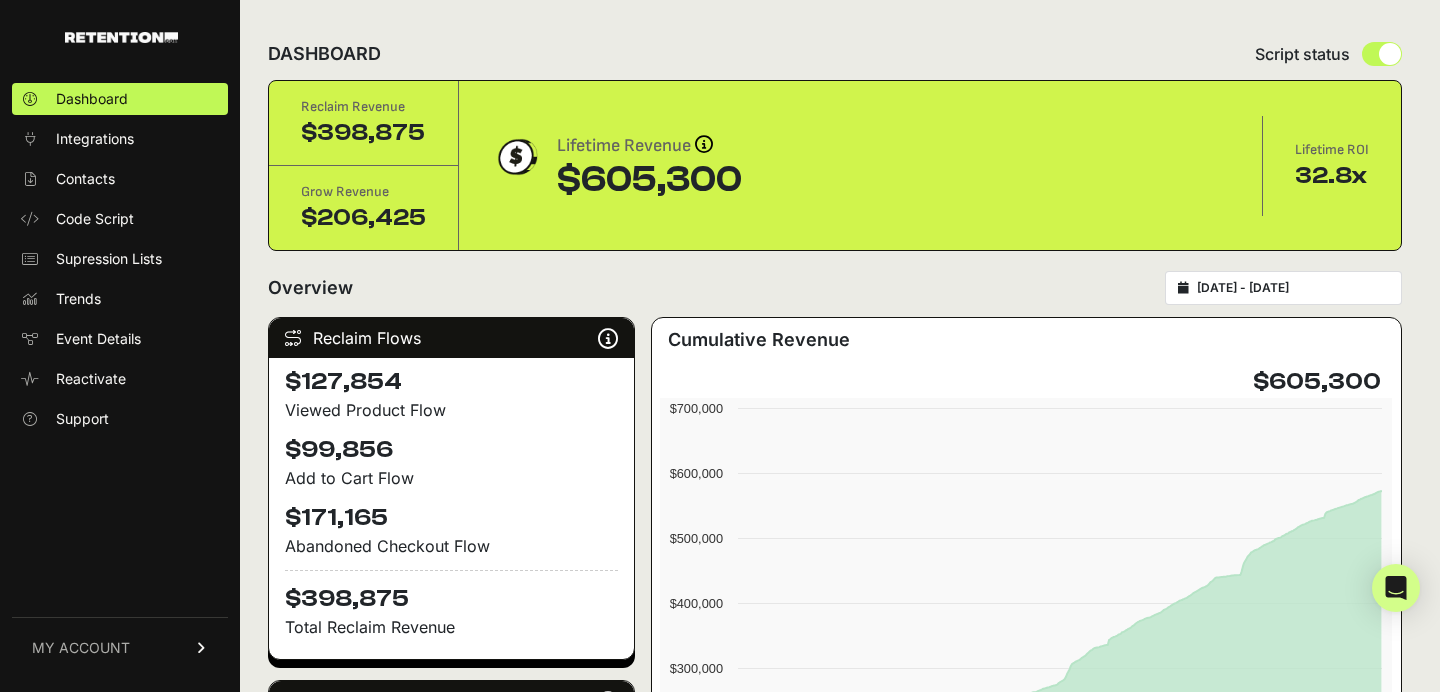 drag, startPoint x: 1383, startPoint y: 379, endPoint x: 1223, endPoint y: 377, distance: 160.0125 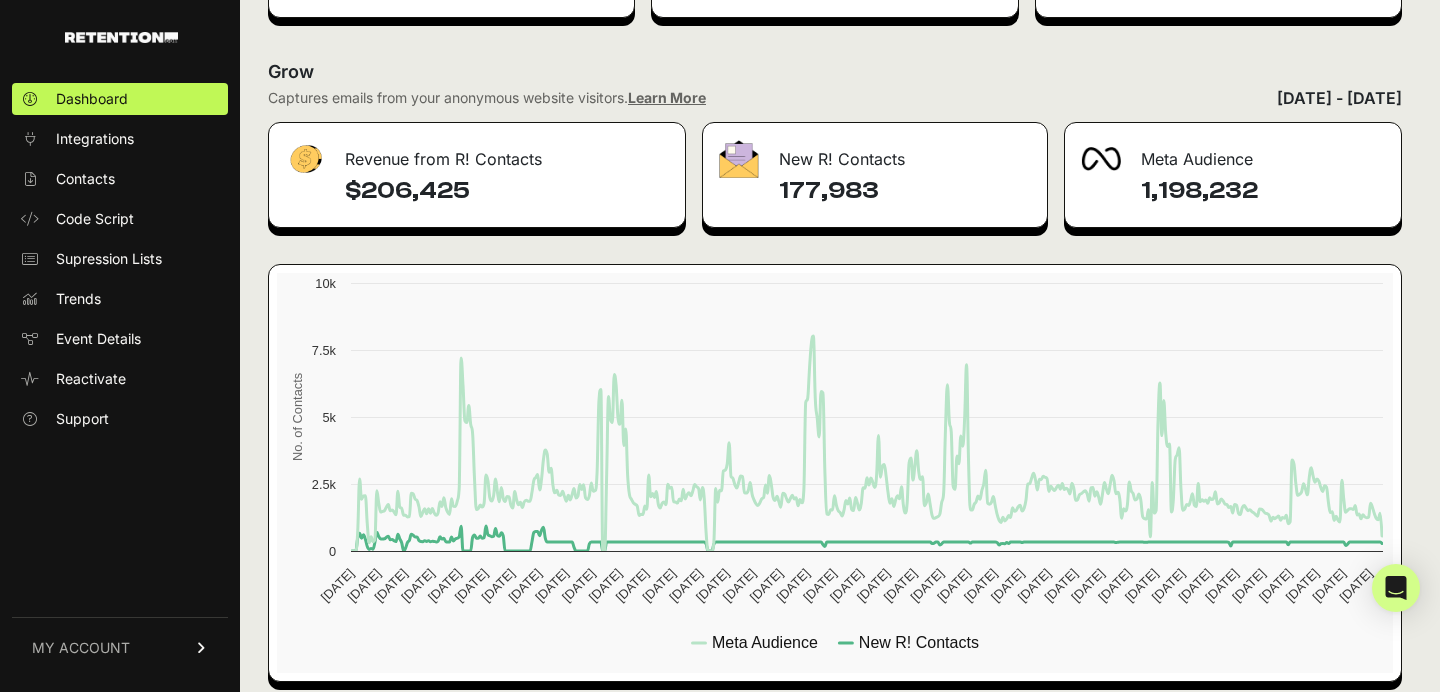 scroll, scrollTop: 2417, scrollLeft: 0, axis: vertical 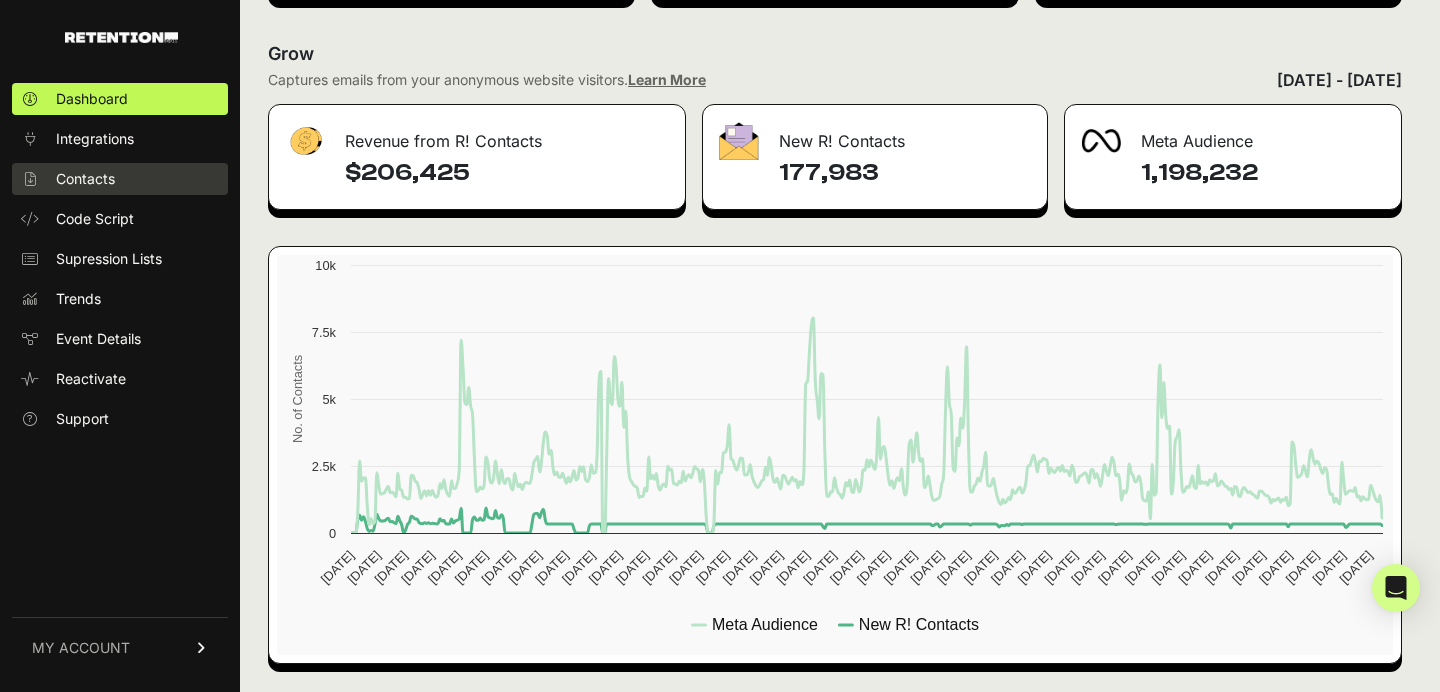 click on "Contacts" at bounding box center [120, 179] 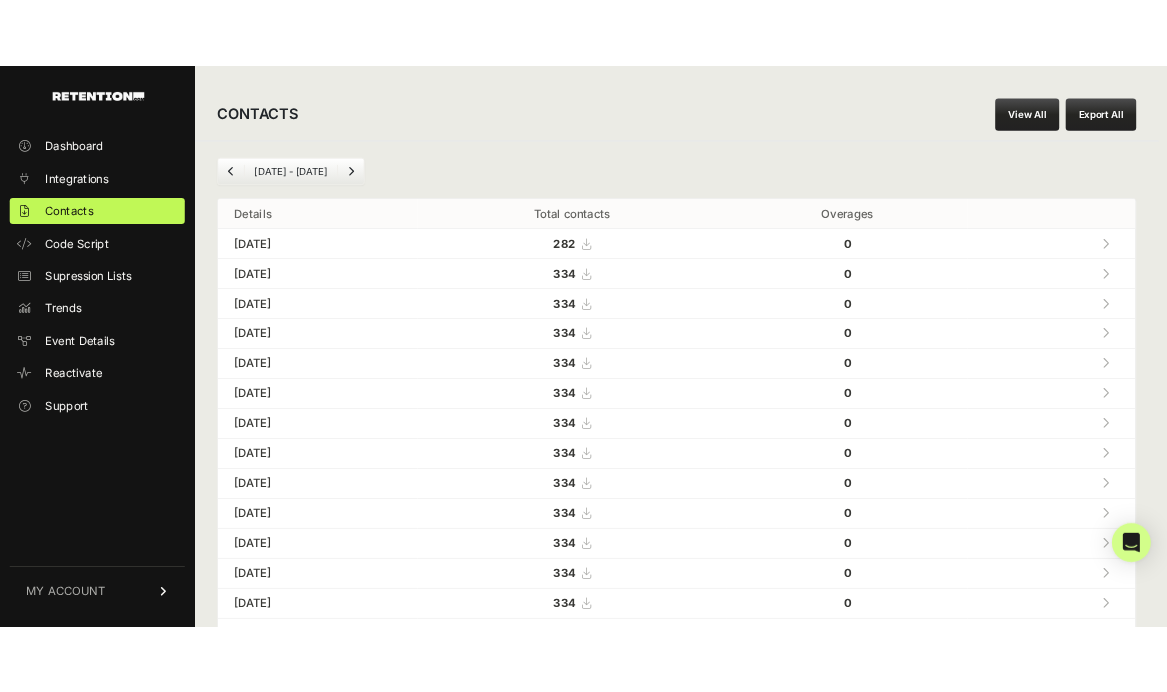 scroll, scrollTop: 0, scrollLeft: 0, axis: both 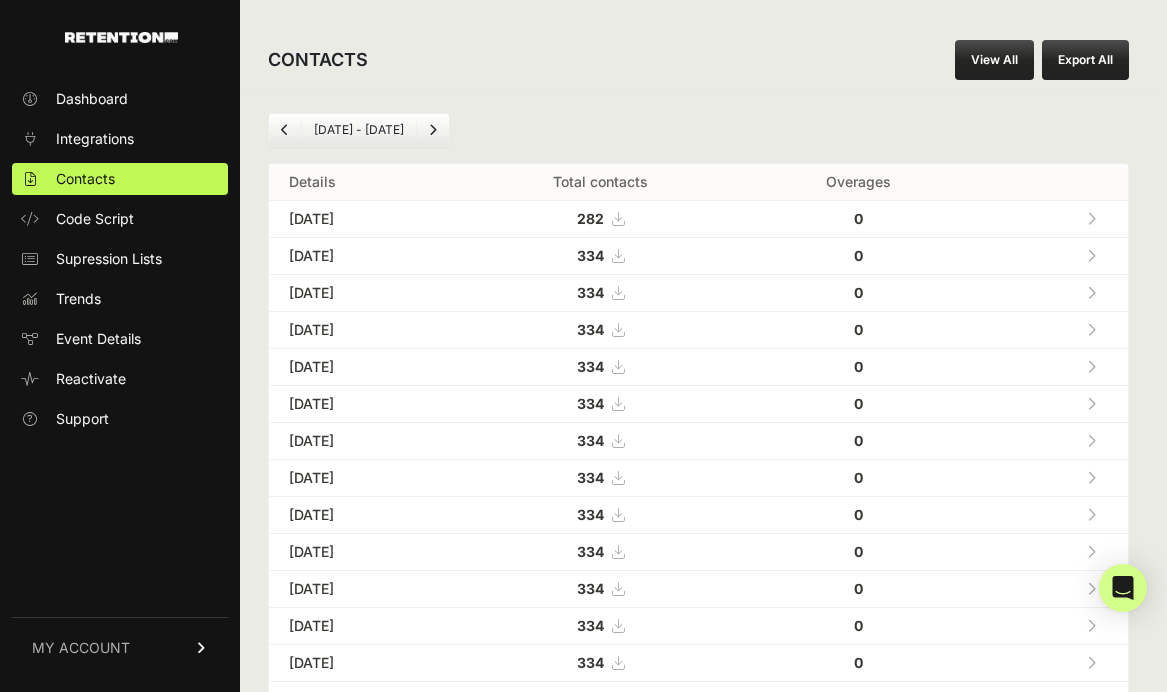 click on "Export All" at bounding box center (1085, 60) 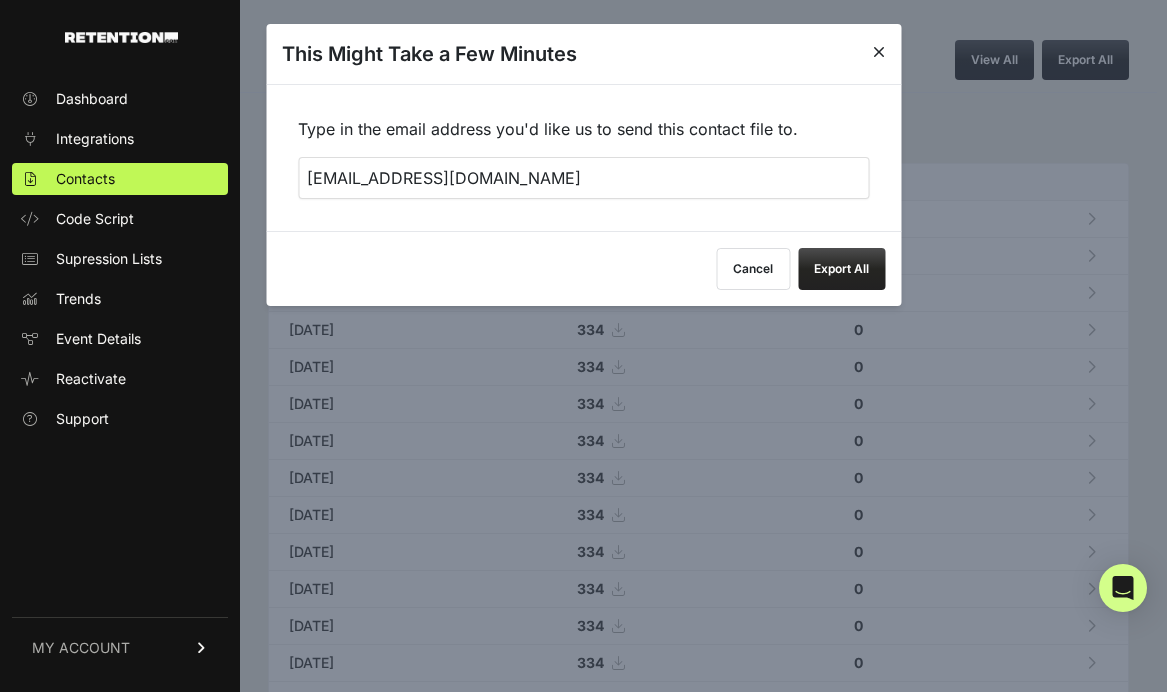 click on "Export All" at bounding box center (841, 269) 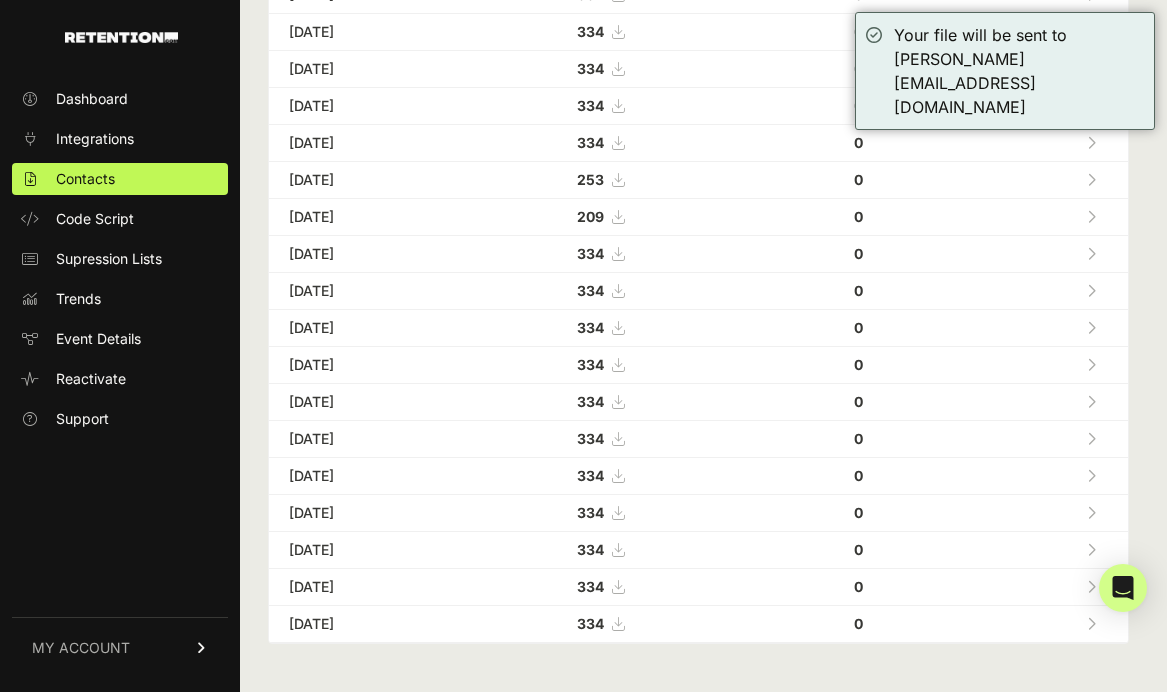 scroll, scrollTop: 0, scrollLeft: 0, axis: both 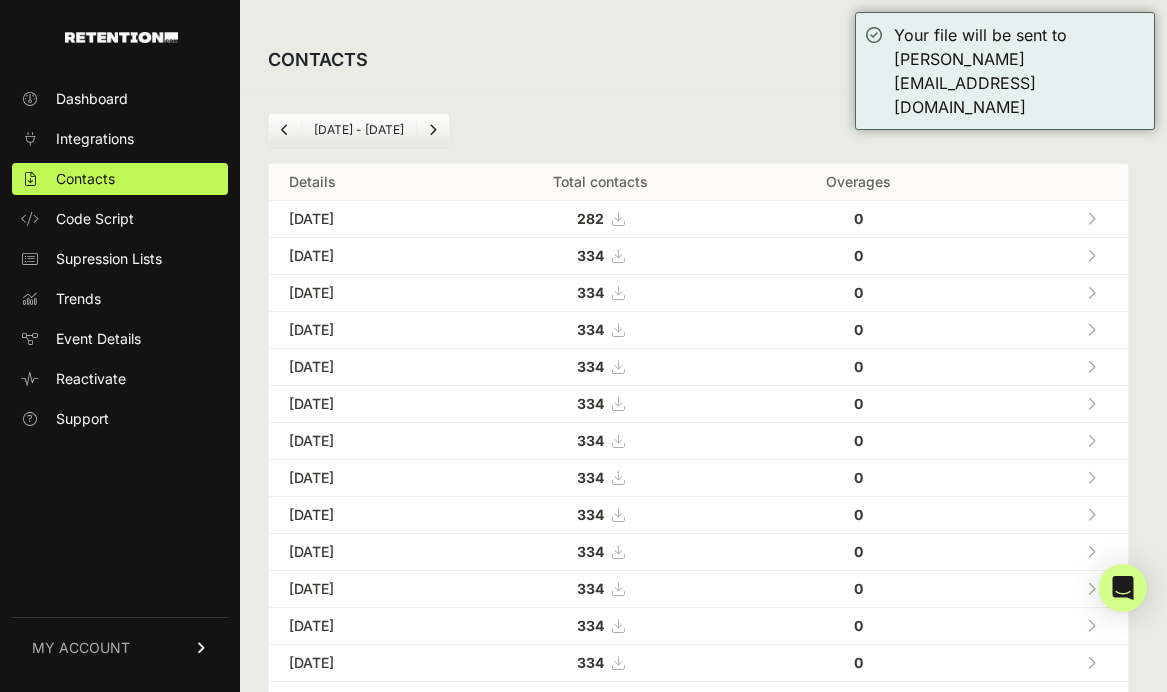click at bounding box center (433, 130) 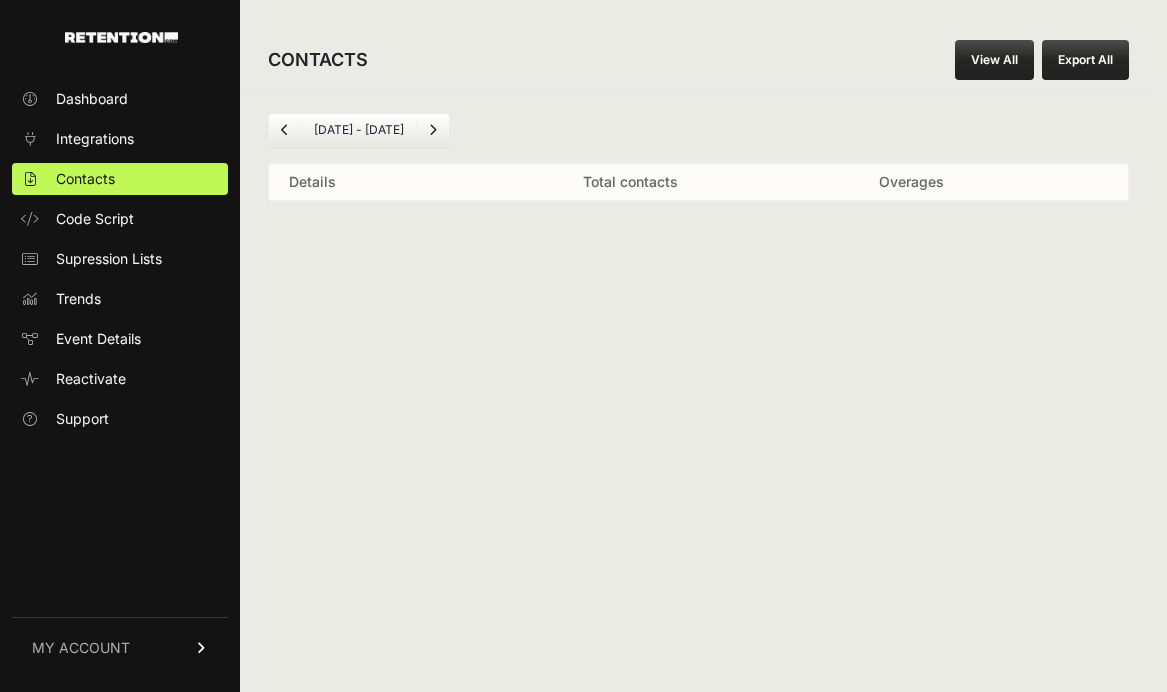 scroll, scrollTop: 0, scrollLeft: 0, axis: both 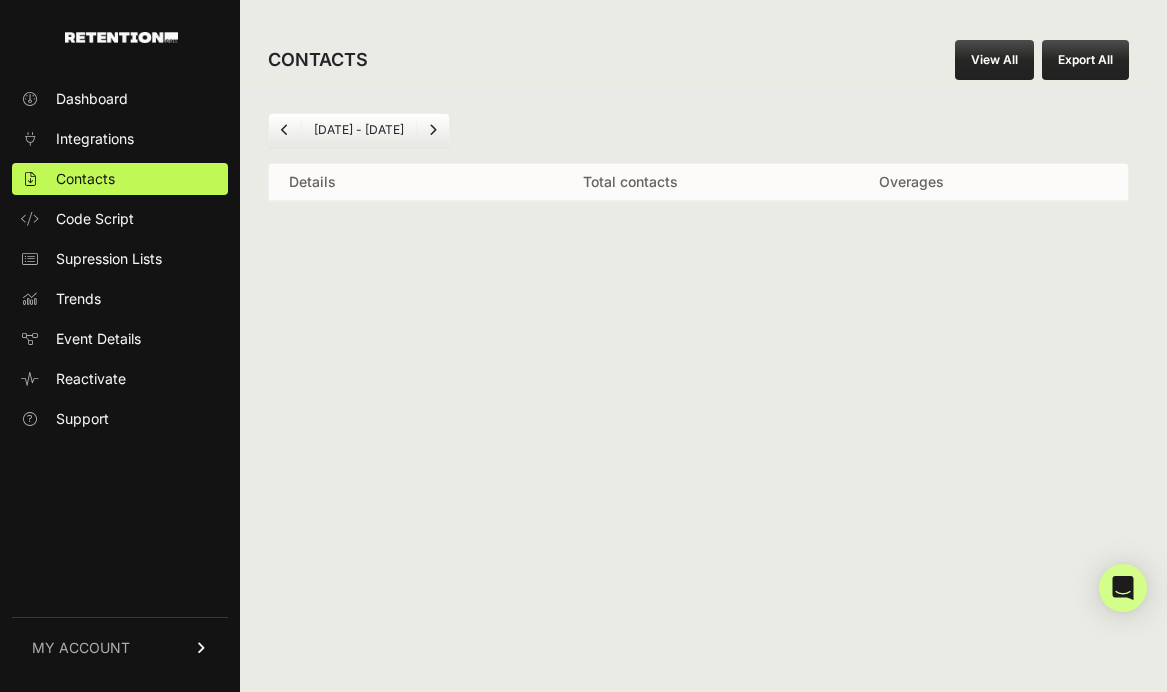 click on "View All" at bounding box center [994, 60] 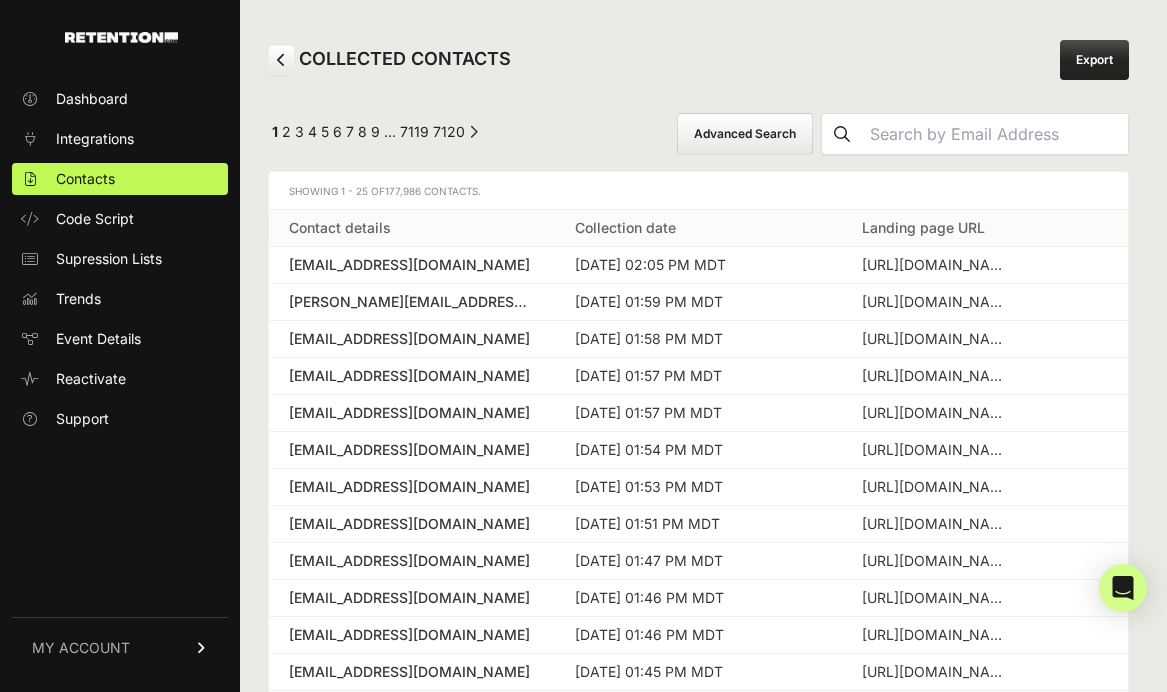 scroll, scrollTop: 0, scrollLeft: 0, axis: both 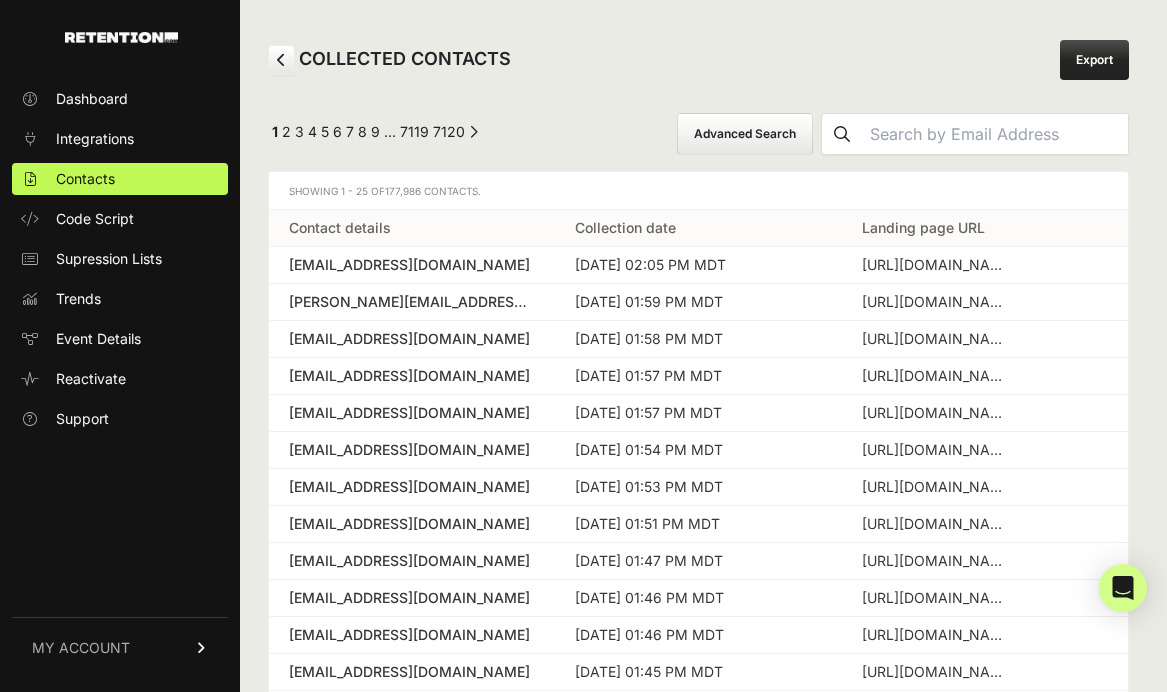 click on "Export" at bounding box center [1094, 60] 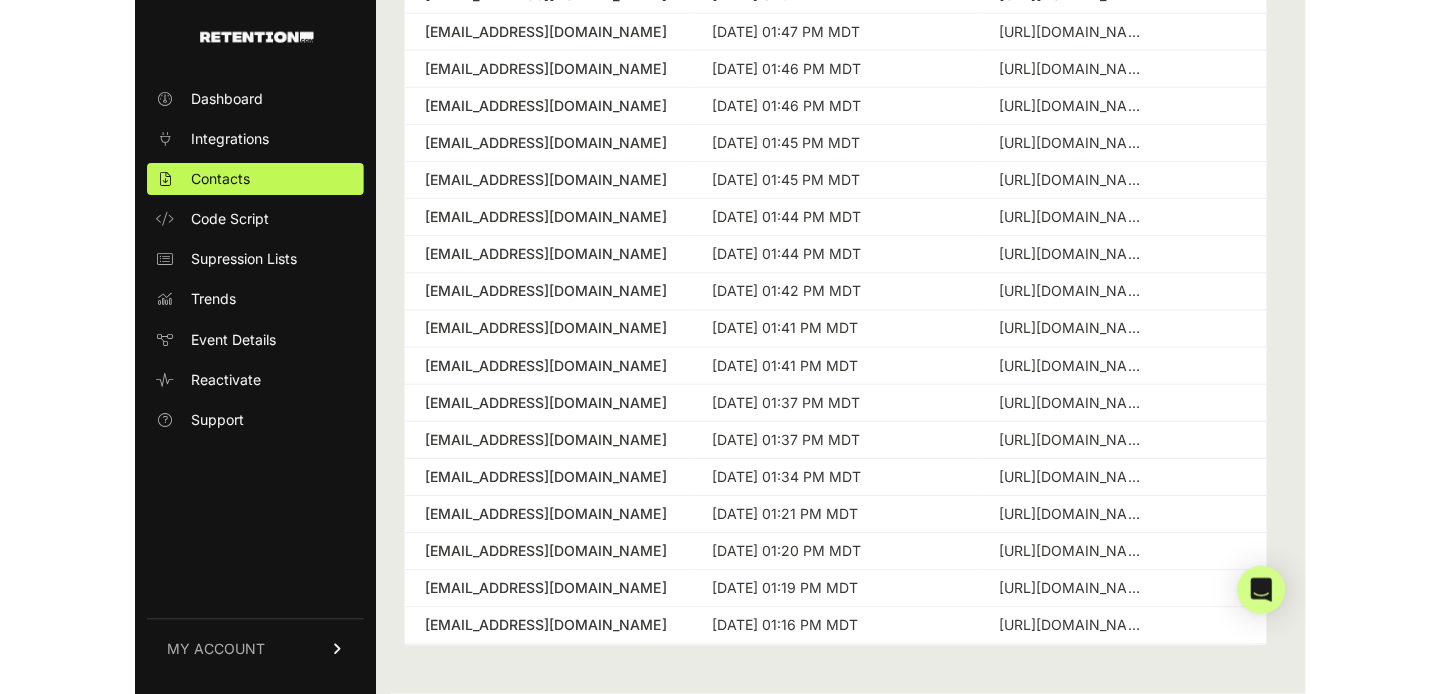 scroll, scrollTop: 527, scrollLeft: 0, axis: vertical 